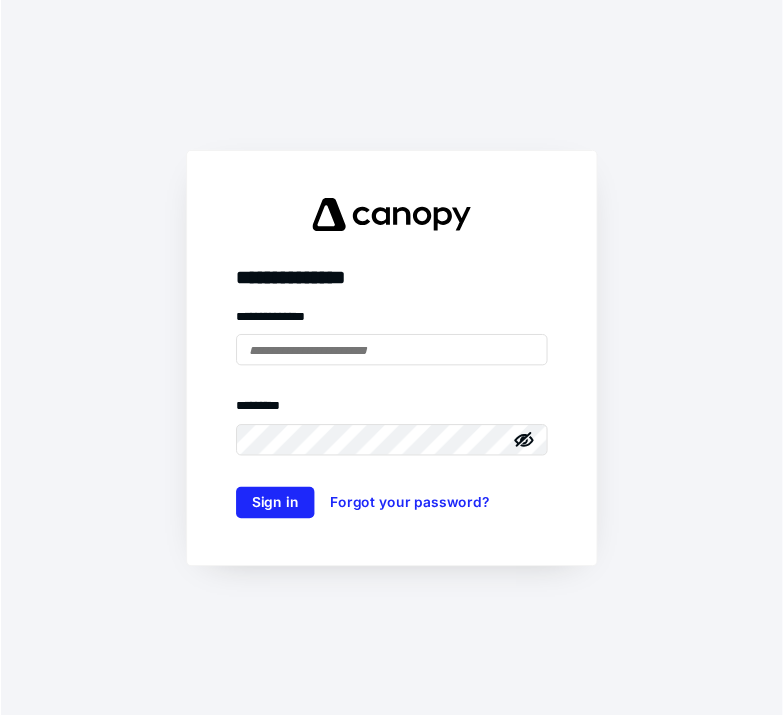 scroll, scrollTop: 0, scrollLeft: 0, axis: both 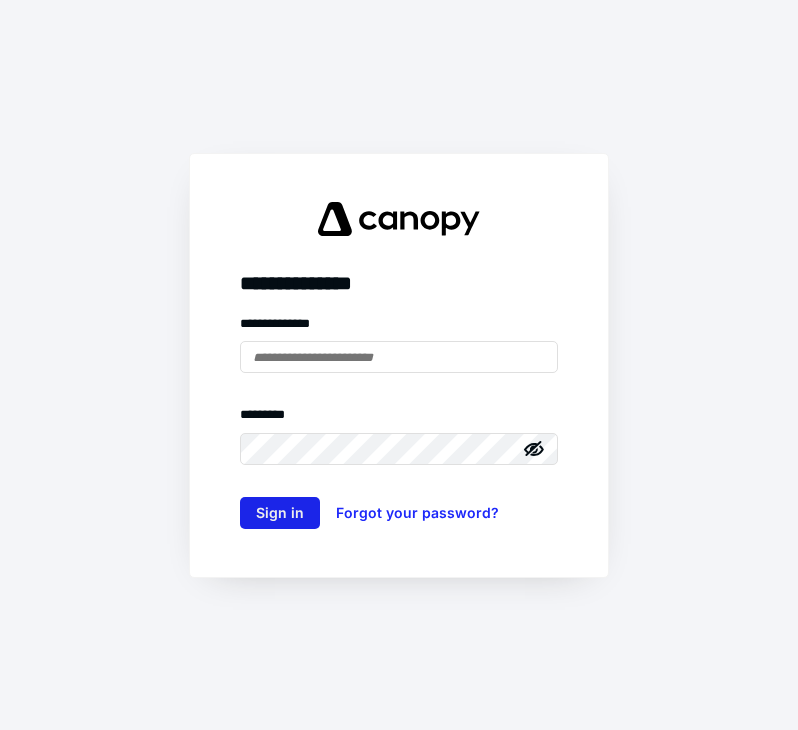 type on "**********" 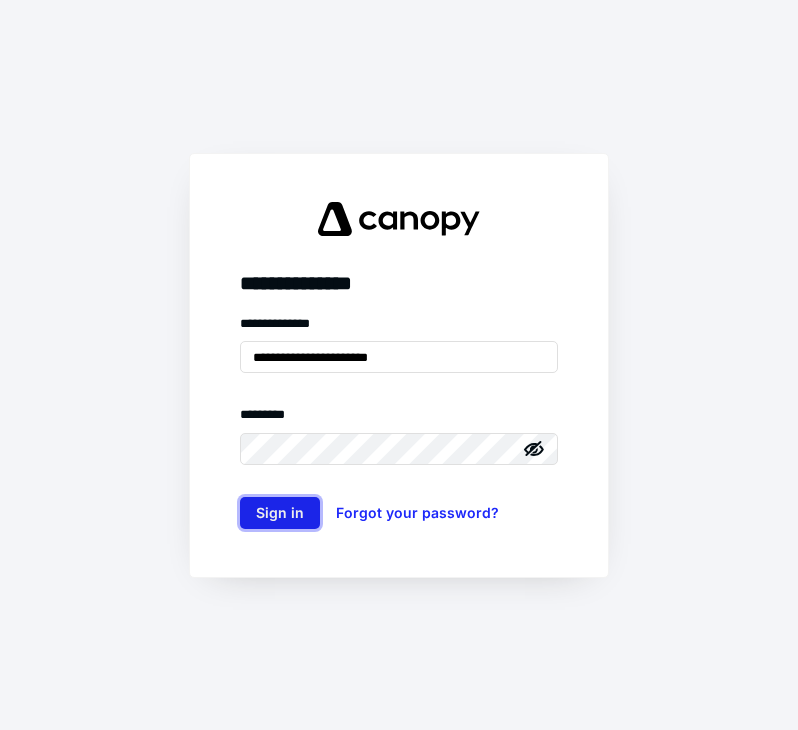 click on "Sign in" at bounding box center [280, 513] 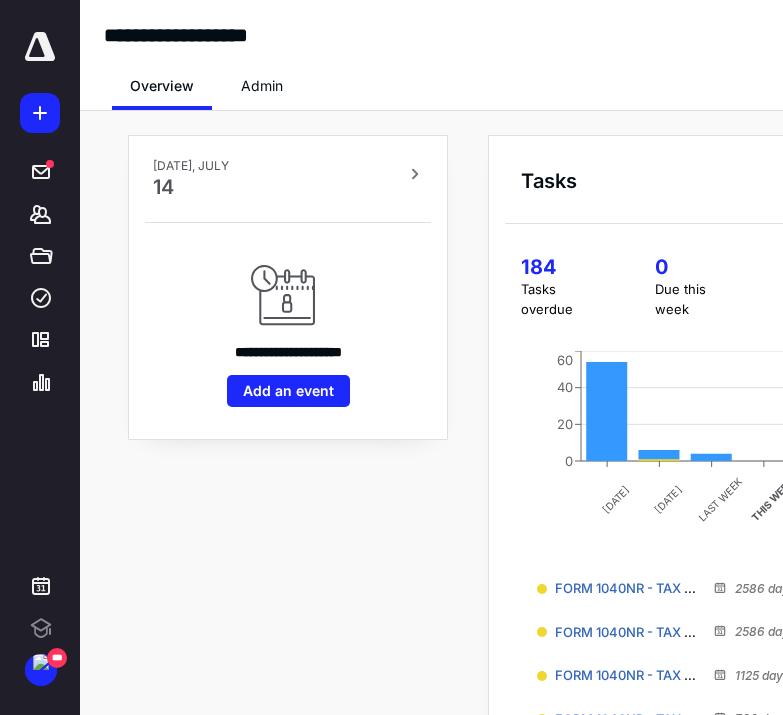 scroll, scrollTop: 0, scrollLeft: 0, axis: both 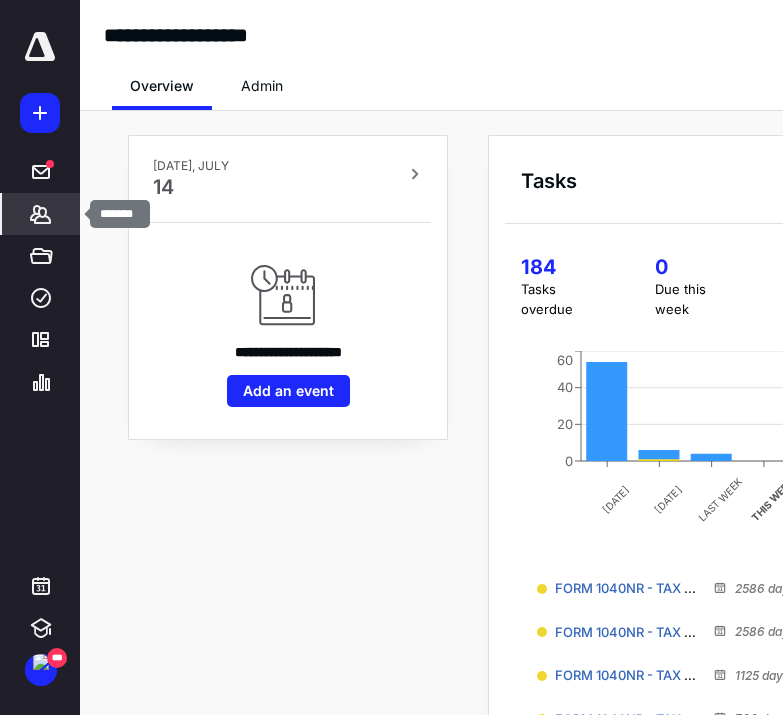 click on "*******" at bounding box center (41, 214) 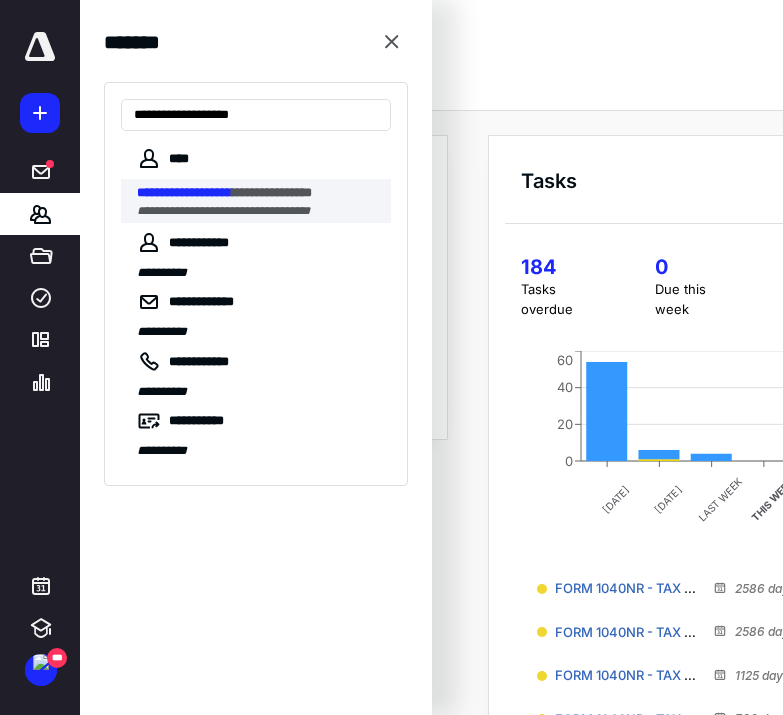 type on "**********" 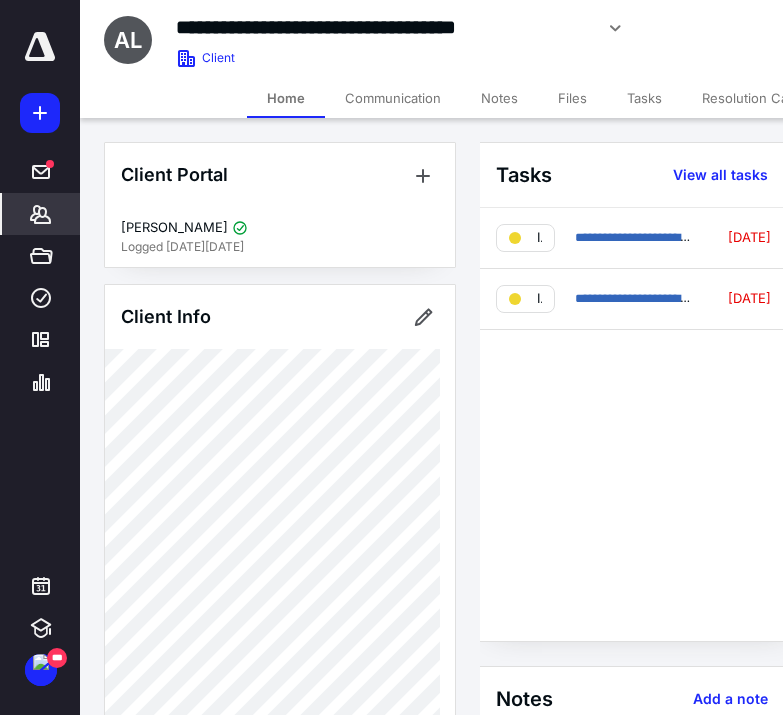 scroll, scrollTop: 0, scrollLeft: 10, axis: horizontal 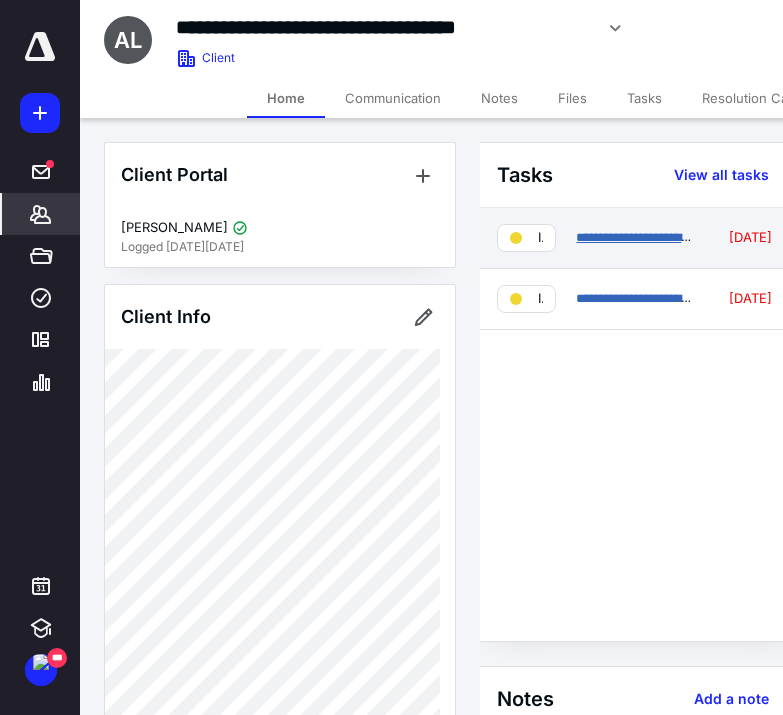 click on "**********" at bounding box center (773, 237) 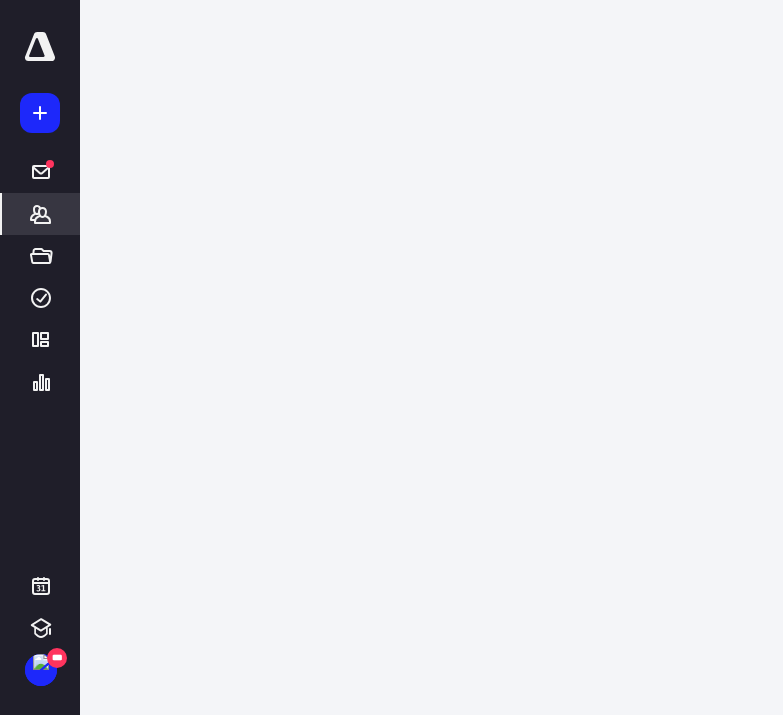 scroll, scrollTop: 0, scrollLeft: 0, axis: both 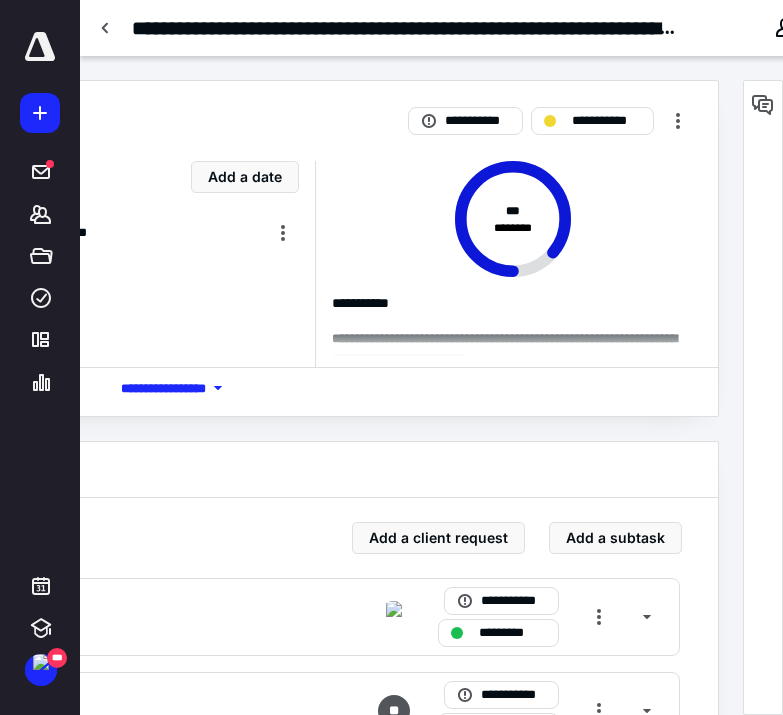 click on "**********" at bounding box center (592, 28) 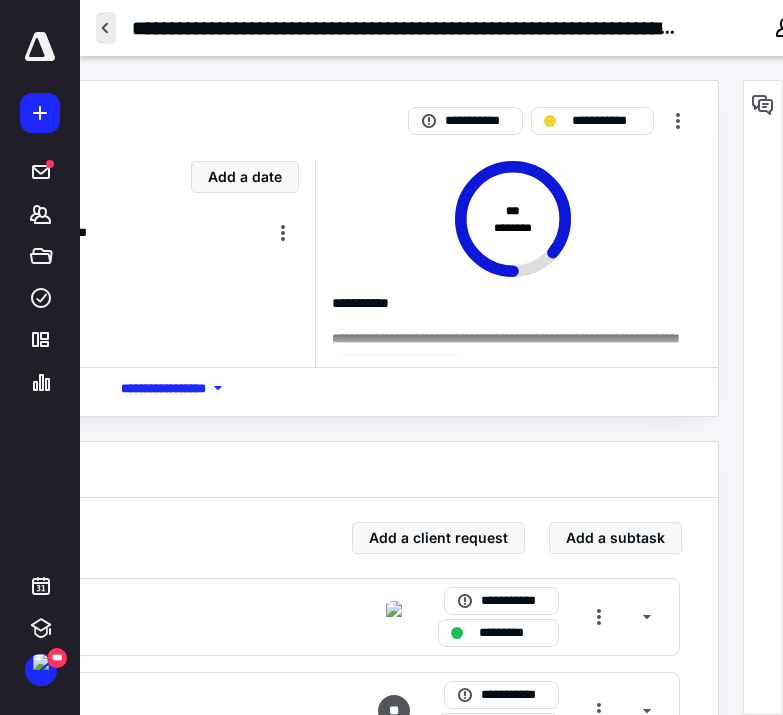 click at bounding box center (106, 28) 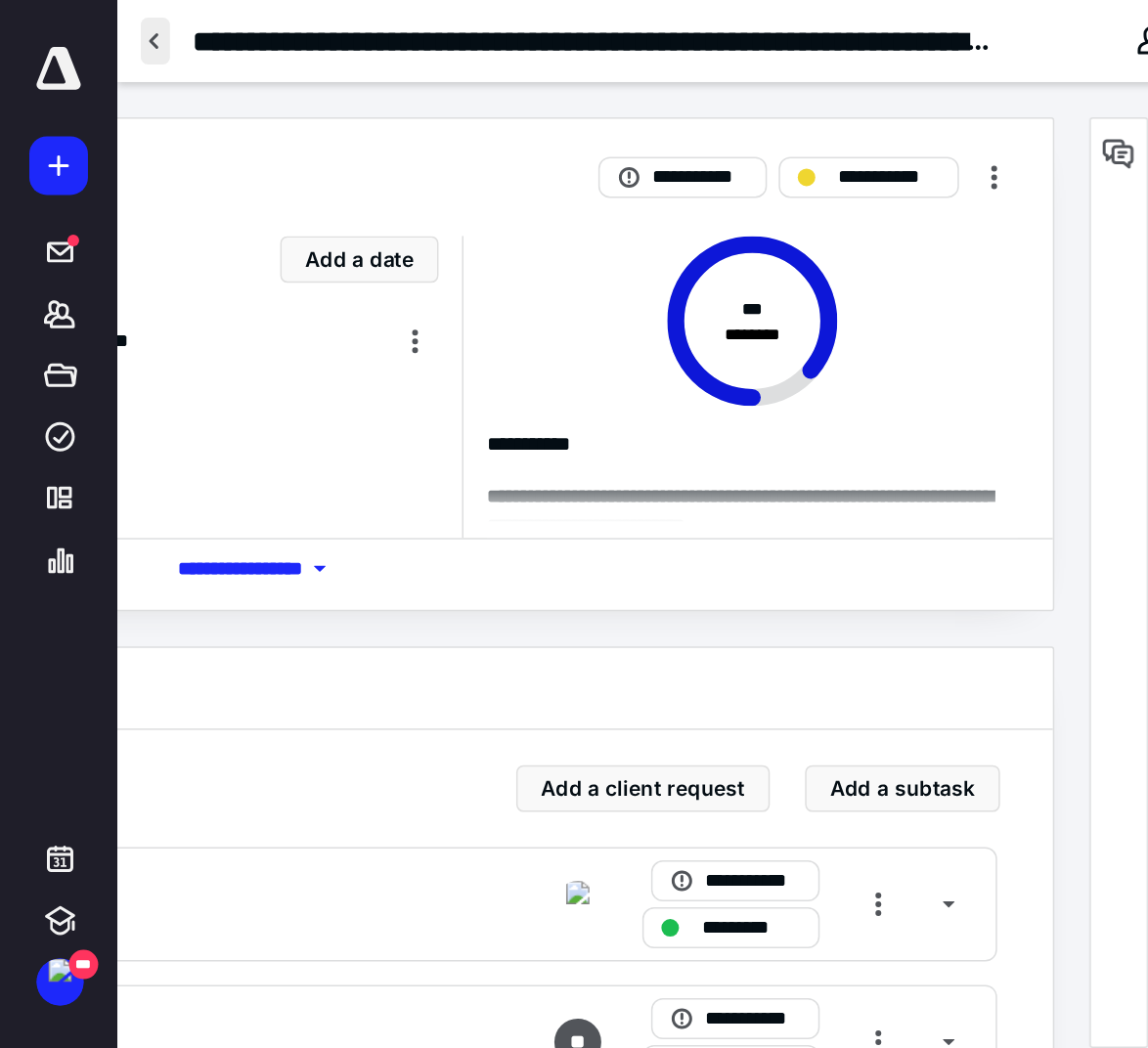 scroll, scrollTop: 0, scrollLeft: 0, axis: both 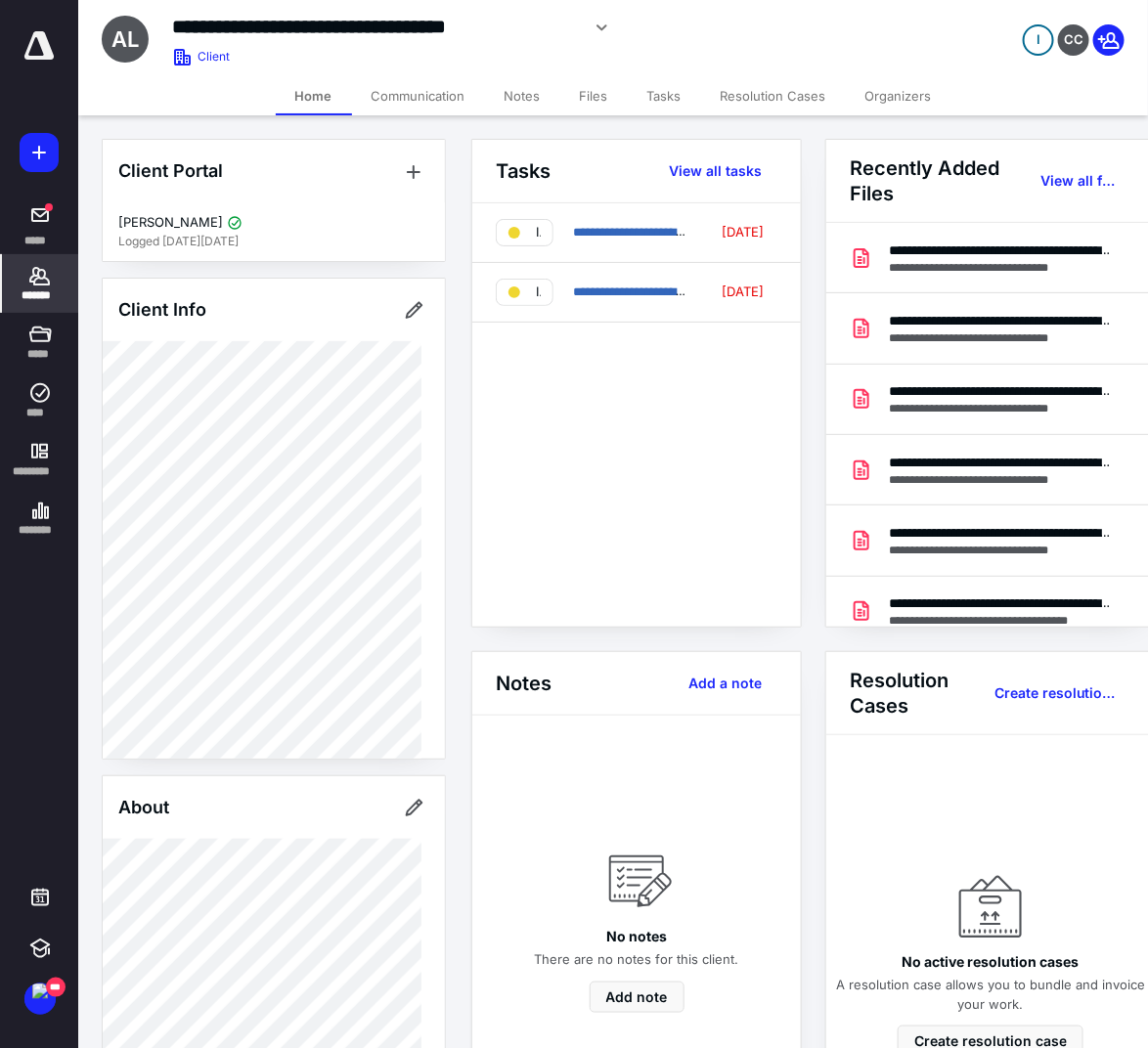 click on "*******" at bounding box center (40, 295) 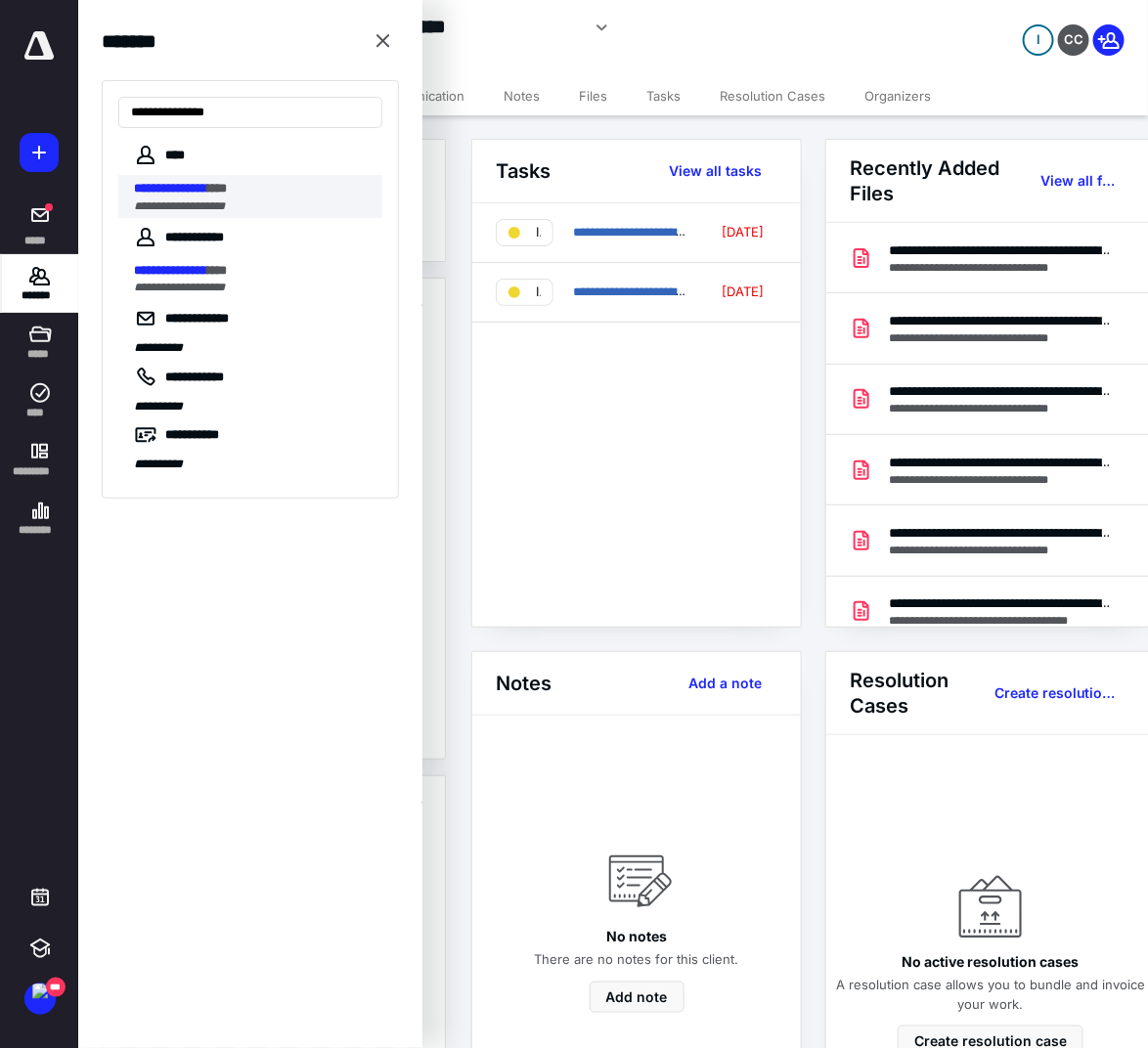 type on "**********" 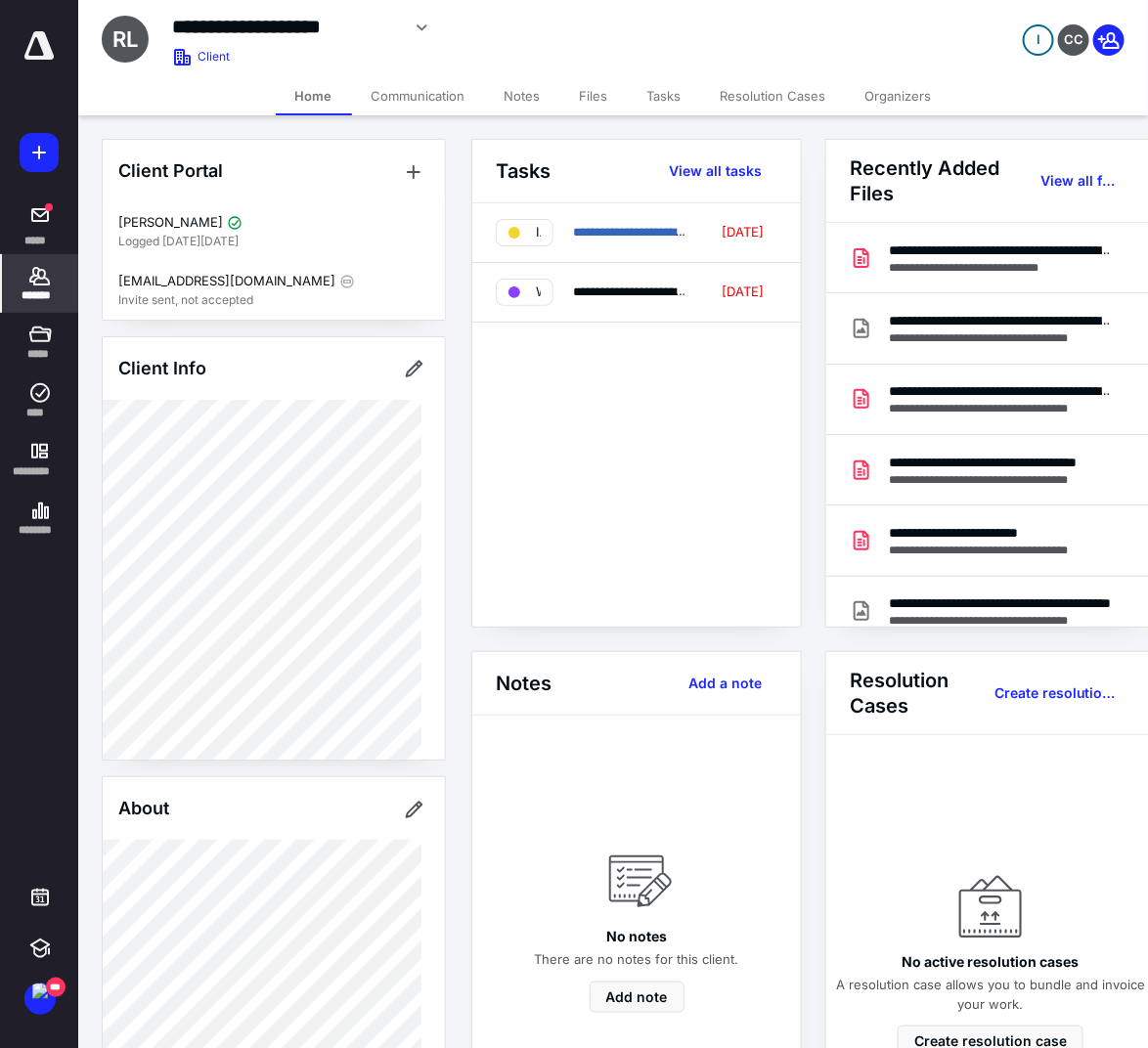 click 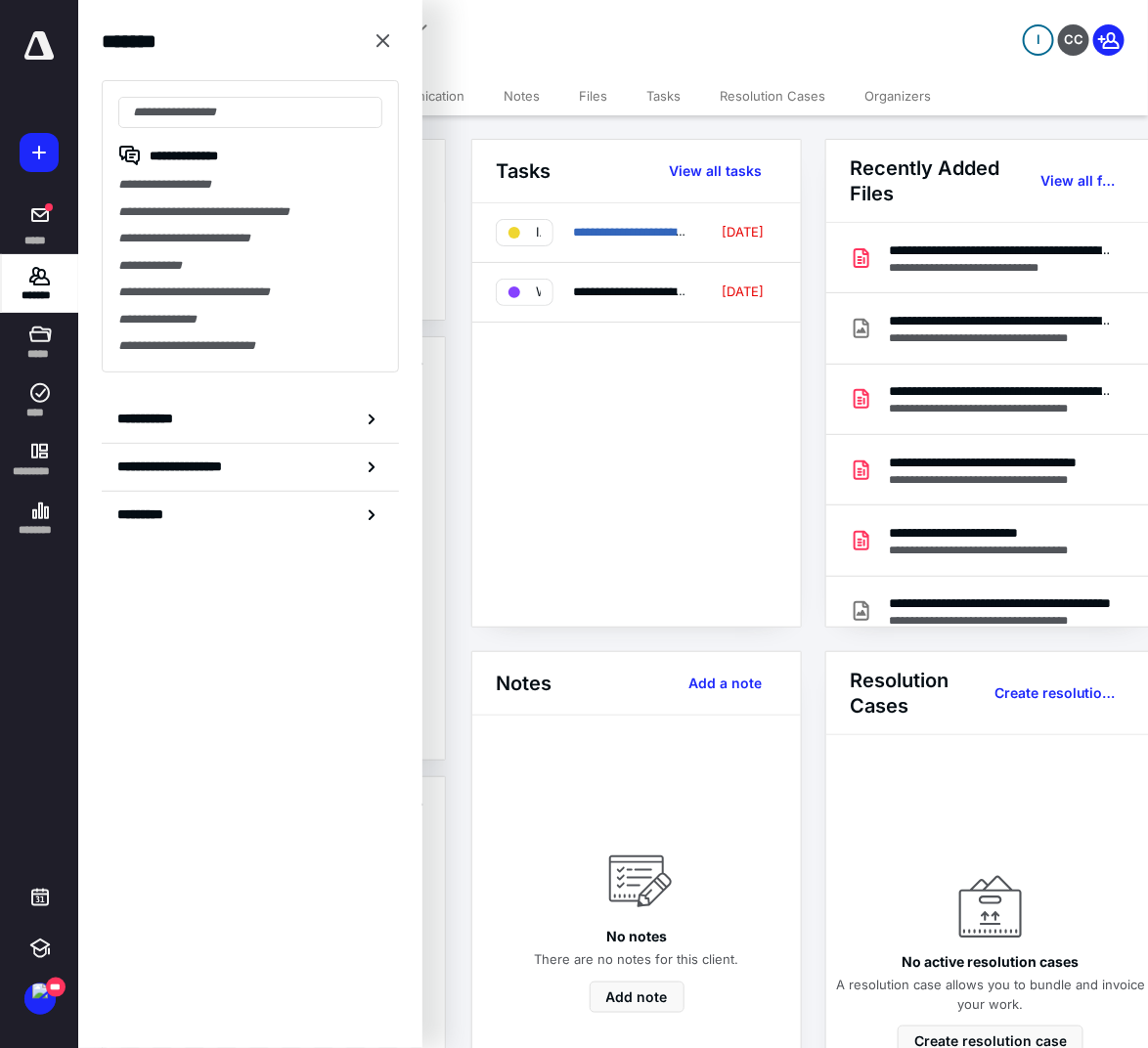 type on "*" 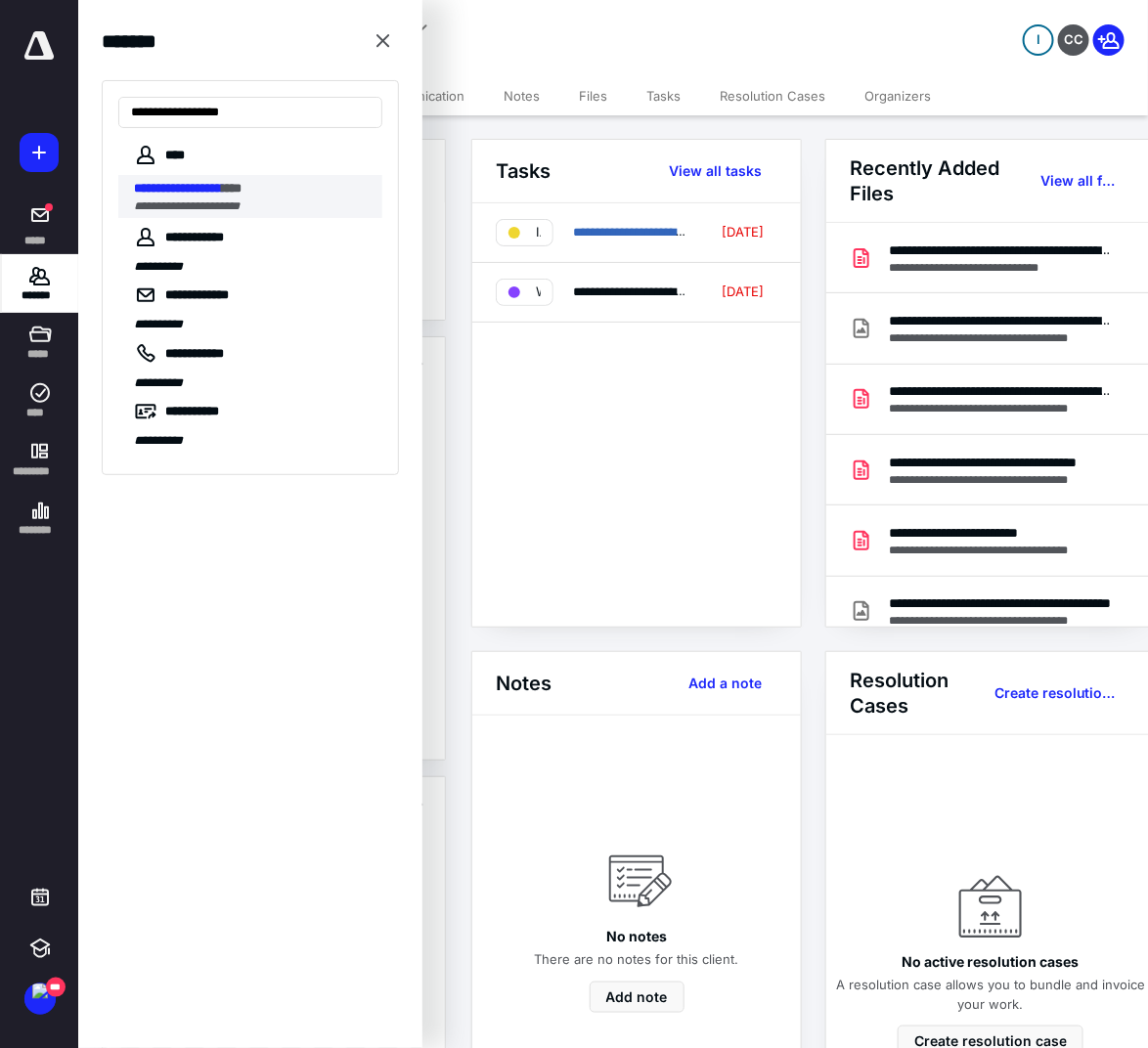 type on "**********" 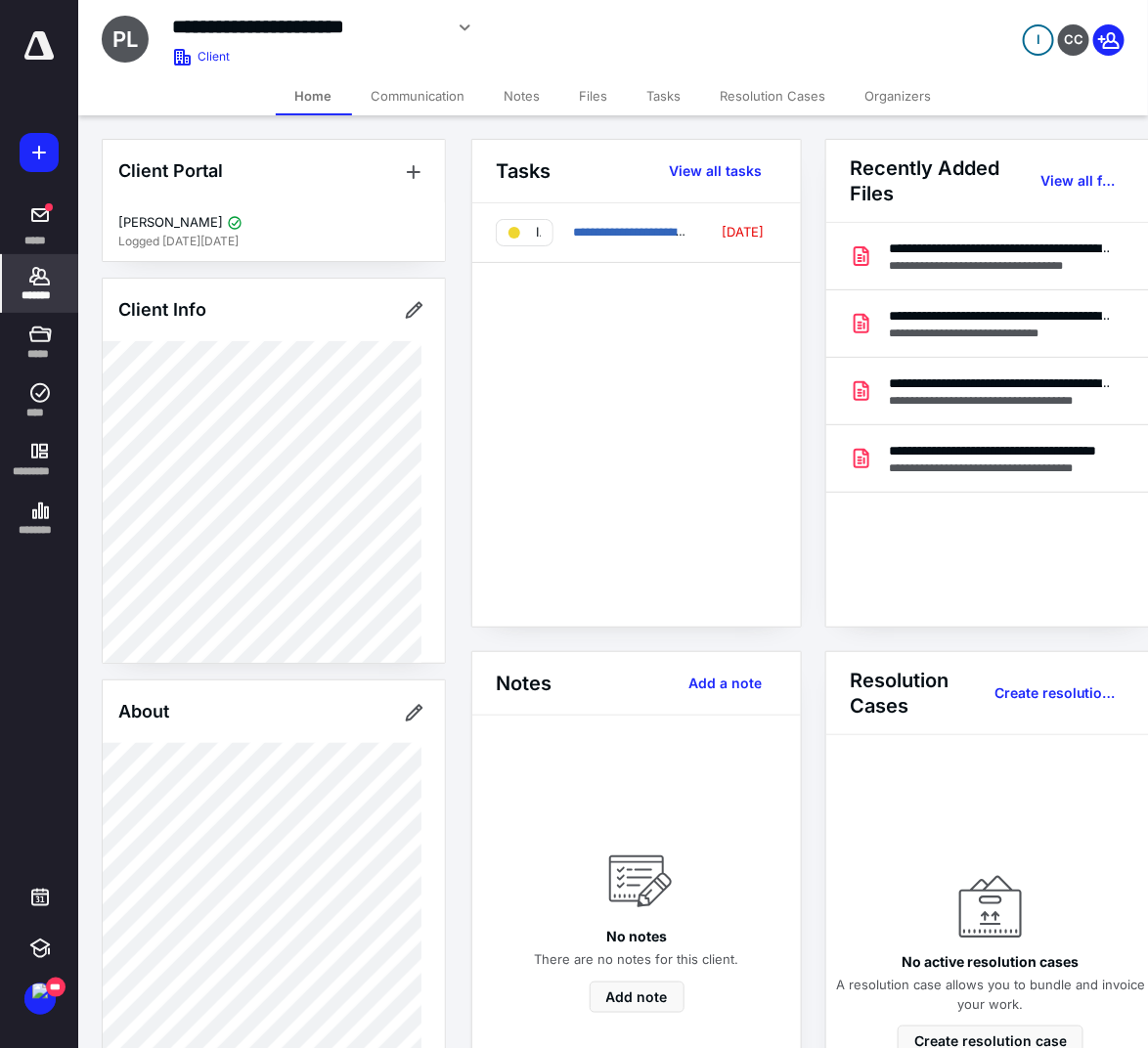 click on "*******" at bounding box center [40, 284] 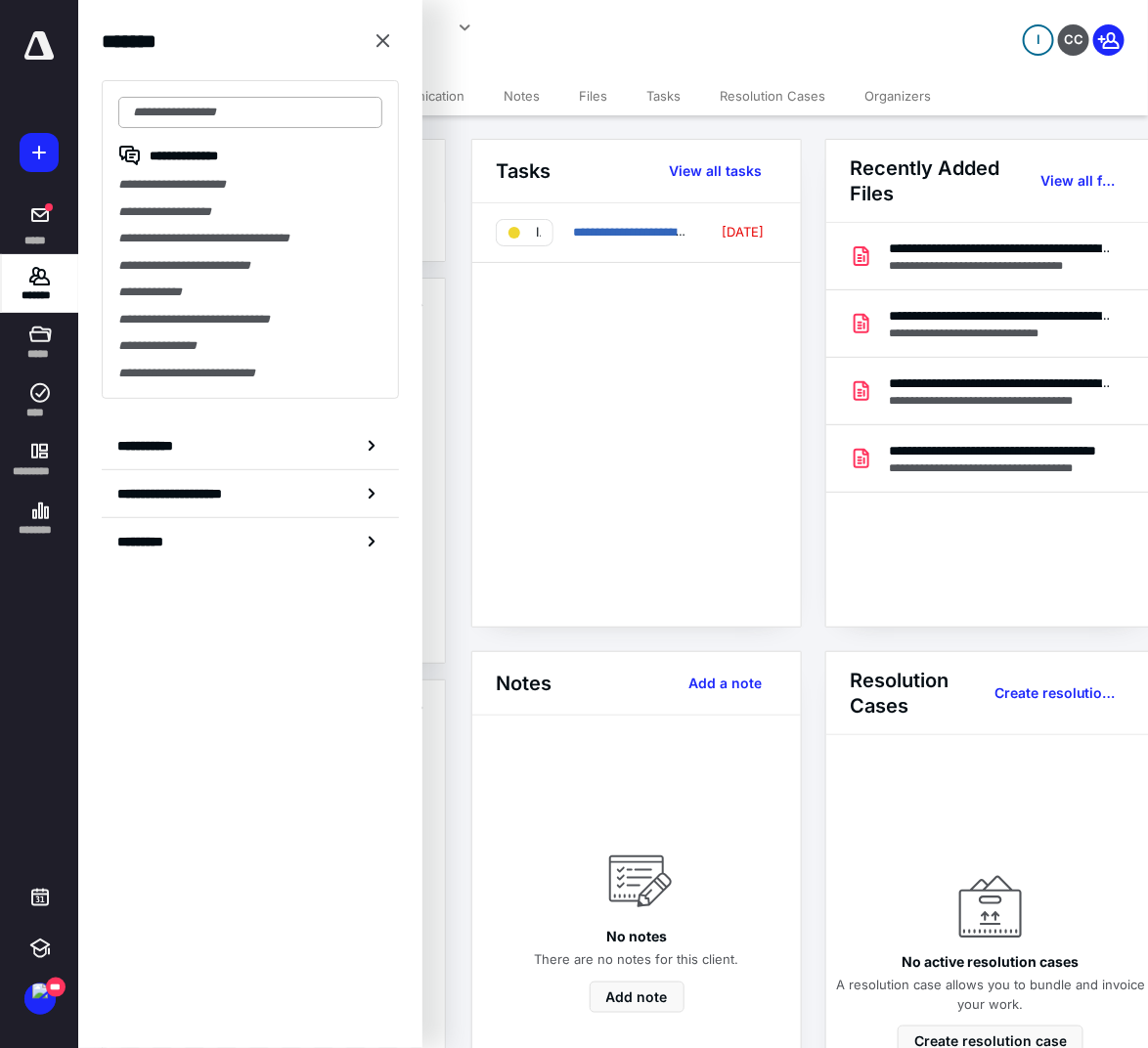 click at bounding box center (250, 112) 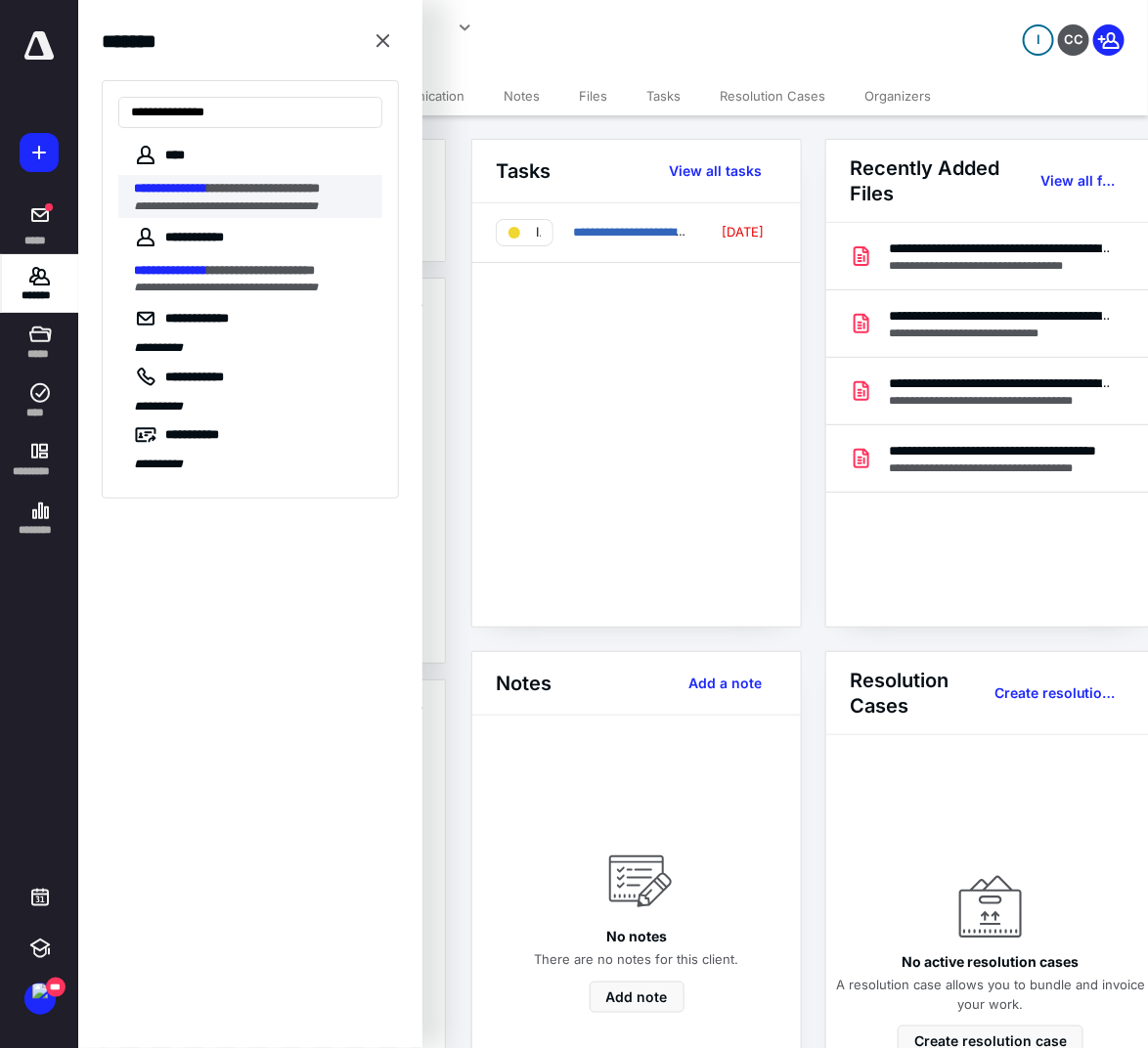 type on "**********" 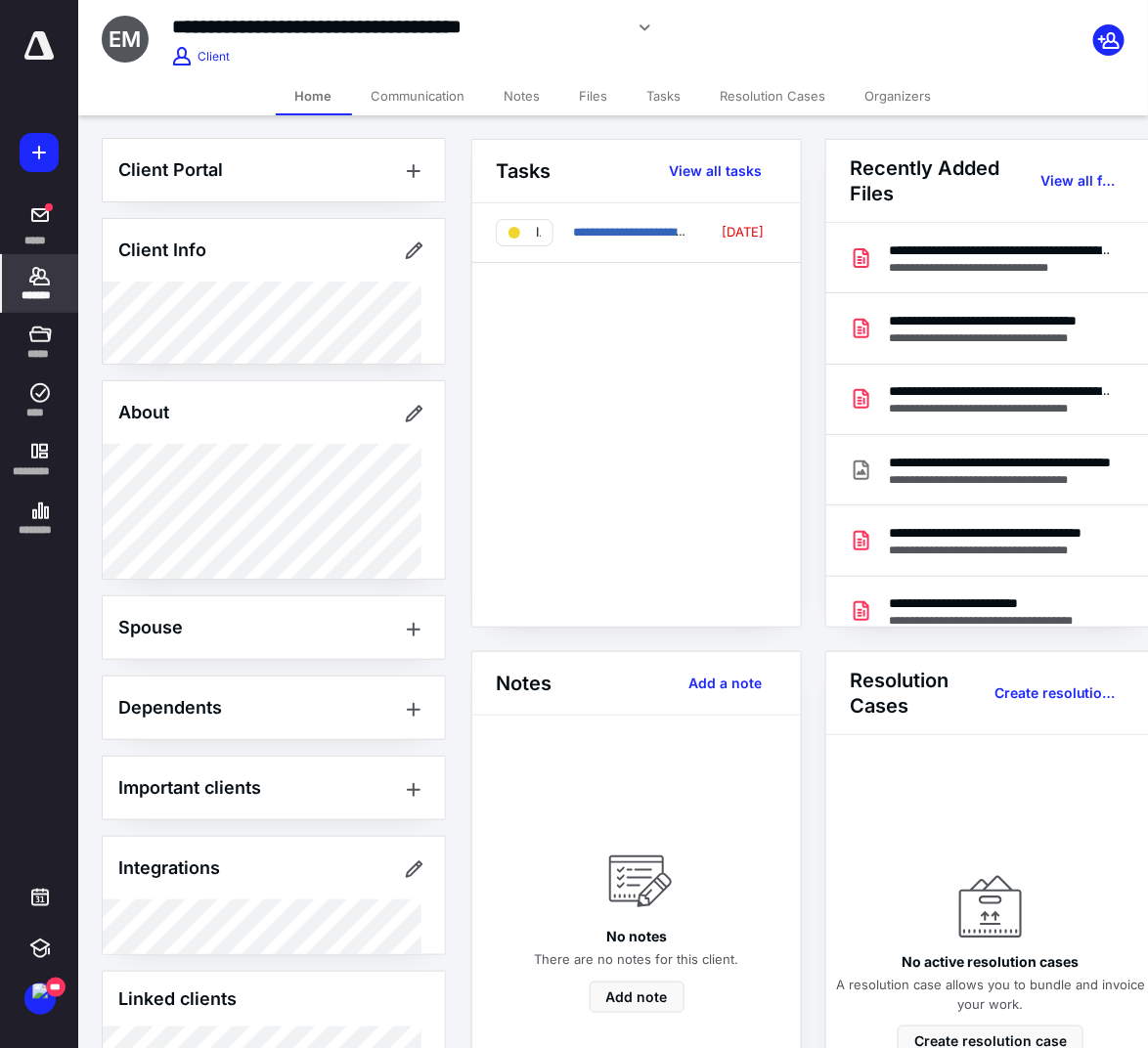 scroll, scrollTop: 0, scrollLeft: 0, axis: both 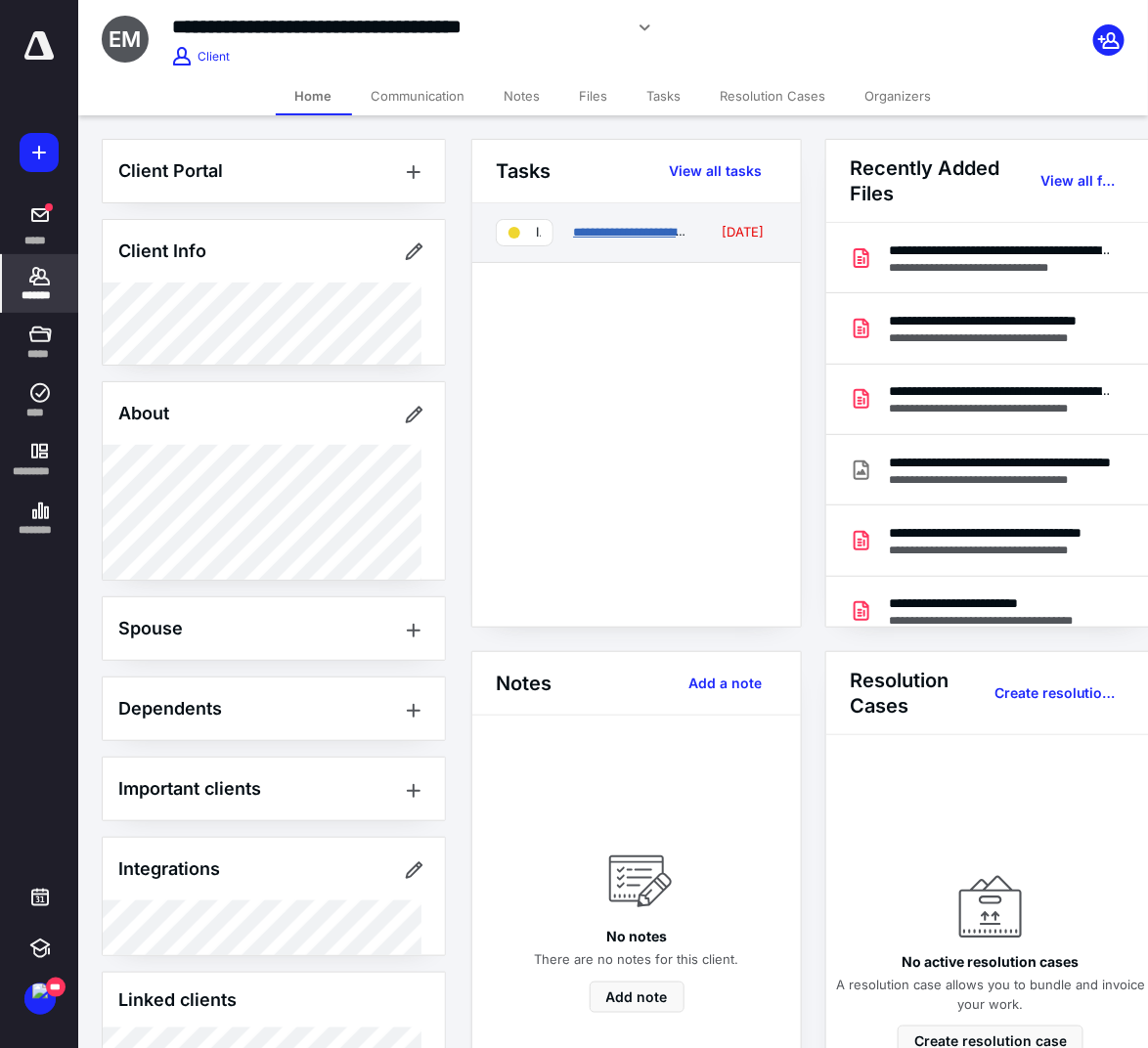 click on "**********" at bounding box center [775, 232] 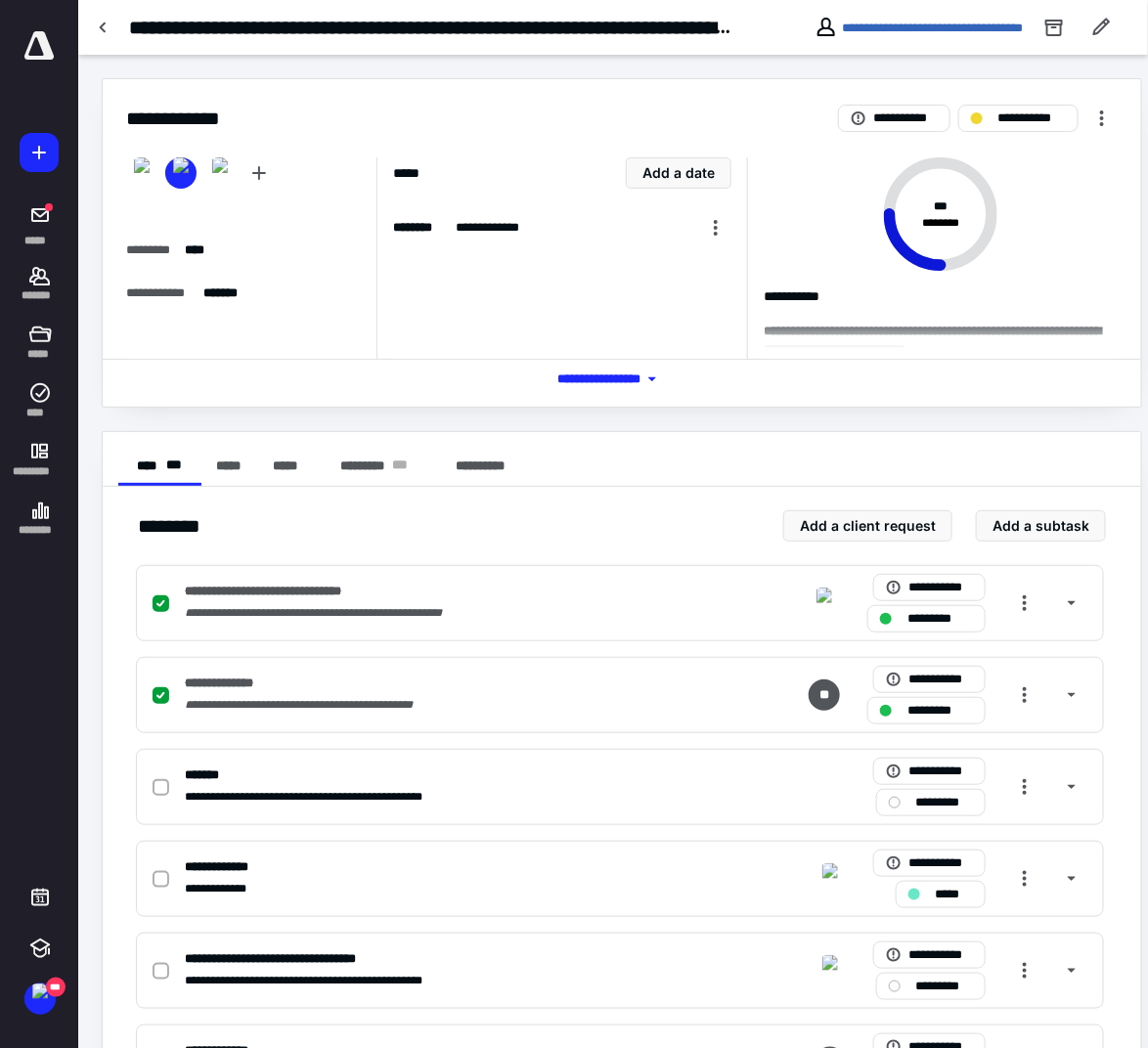scroll, scrollTop: 0, scrollLeft: 56, axis: horizontal 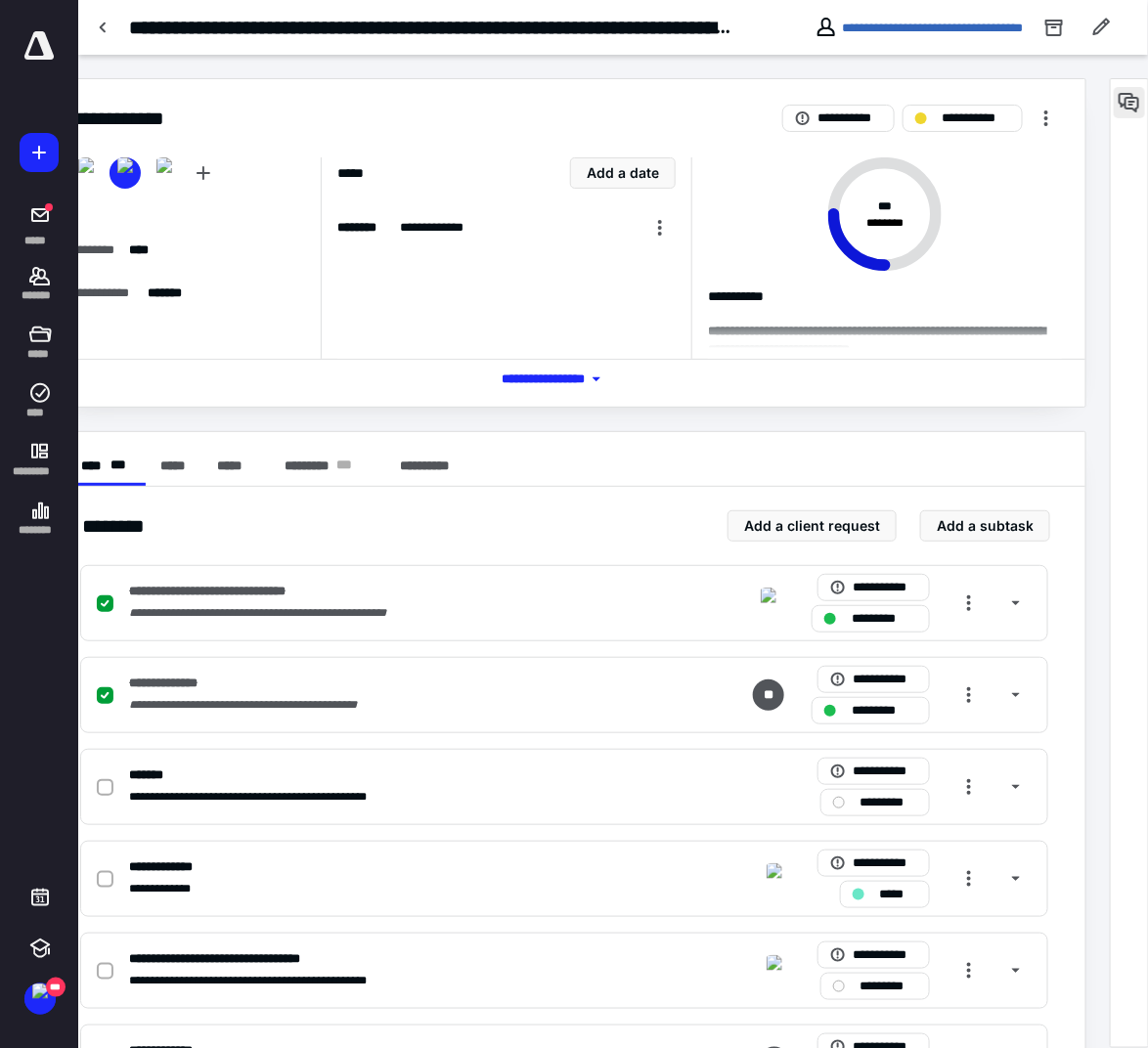 click at bounding box center [1129, 103] 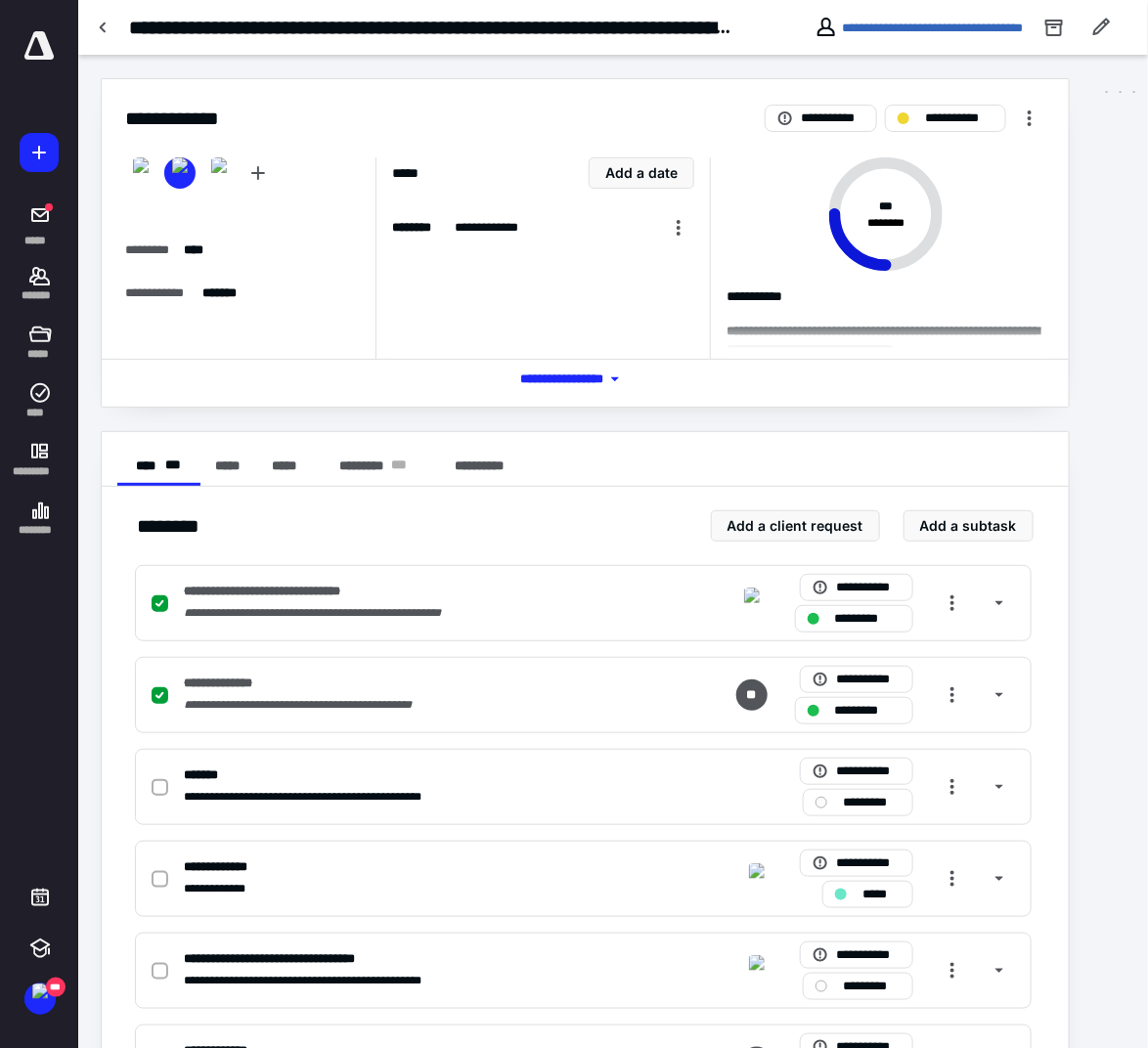 scroll, scrollTop: 0, scrollLeft: 0, axis: both 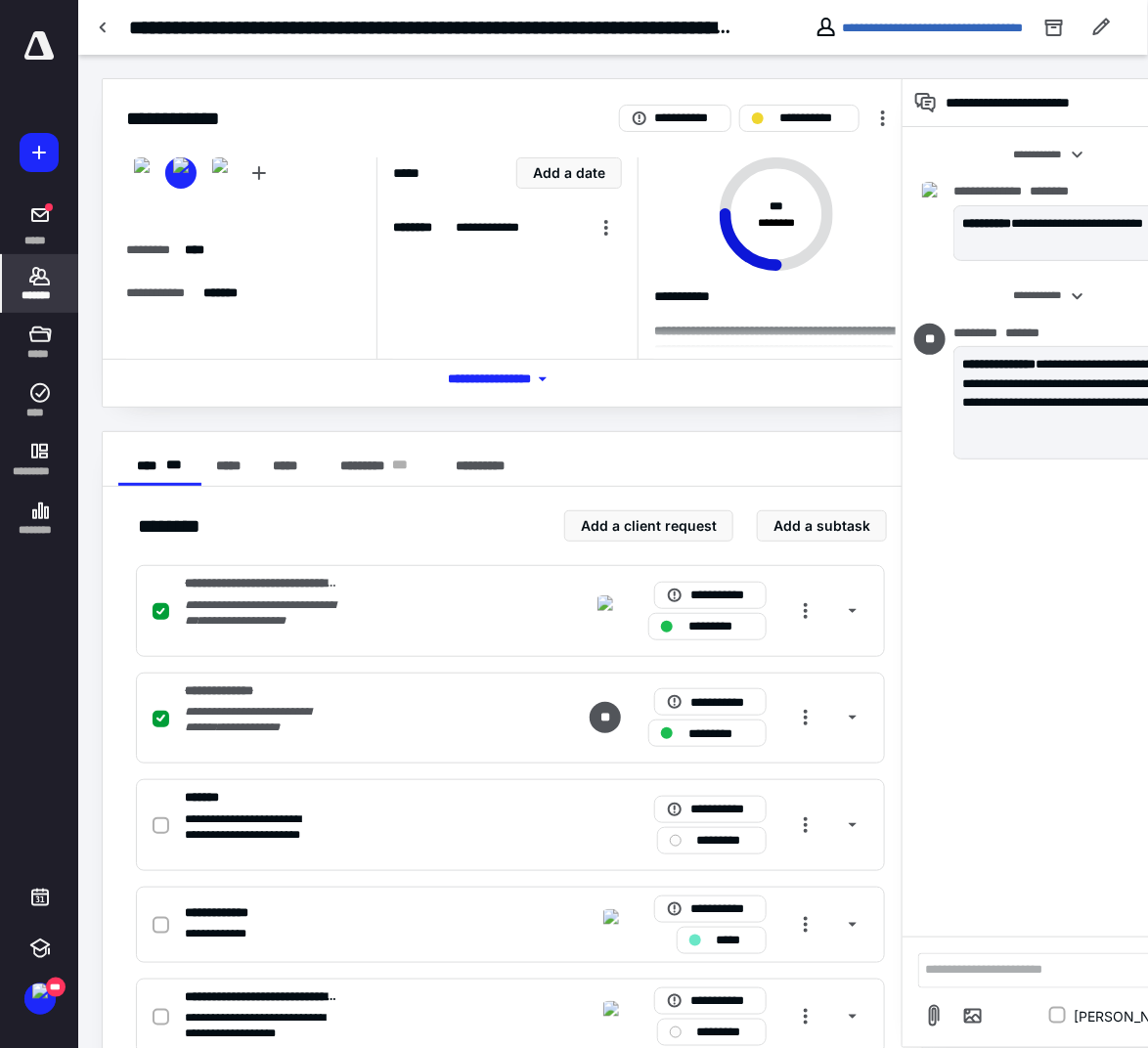 click on "*******" at bounding box center (40, 295) 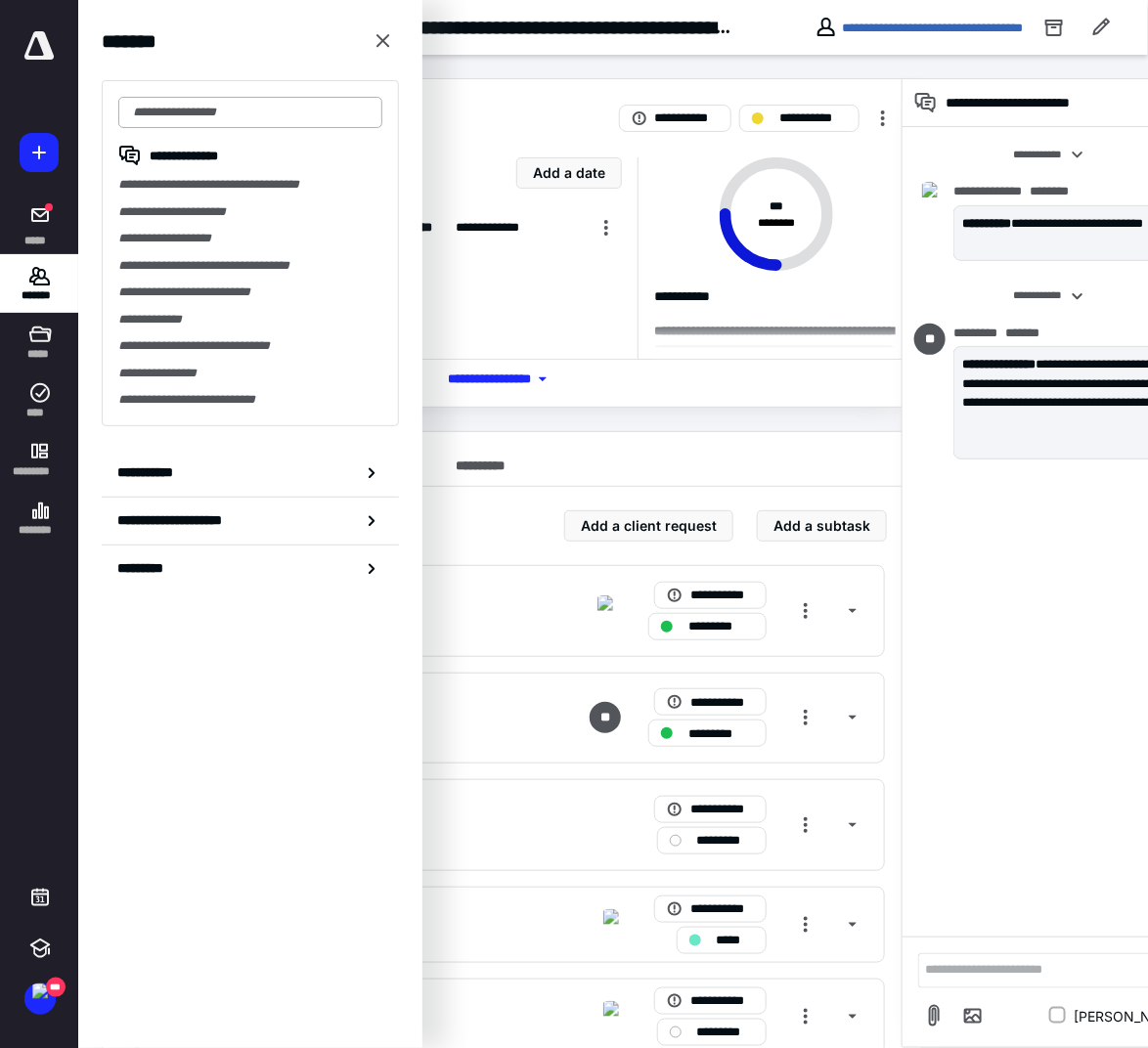 click at bounding box center (250, 112) 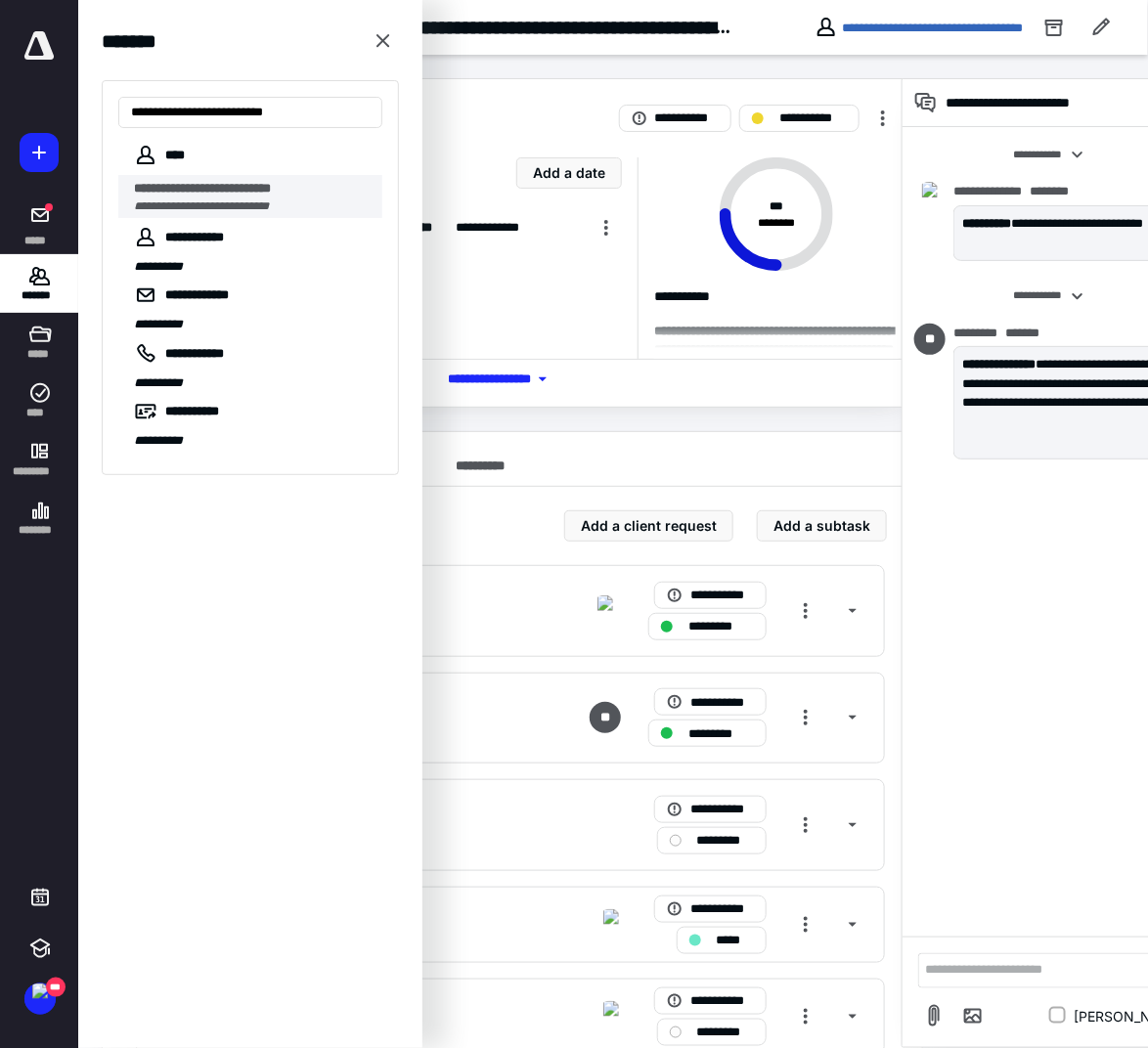type on "**********" 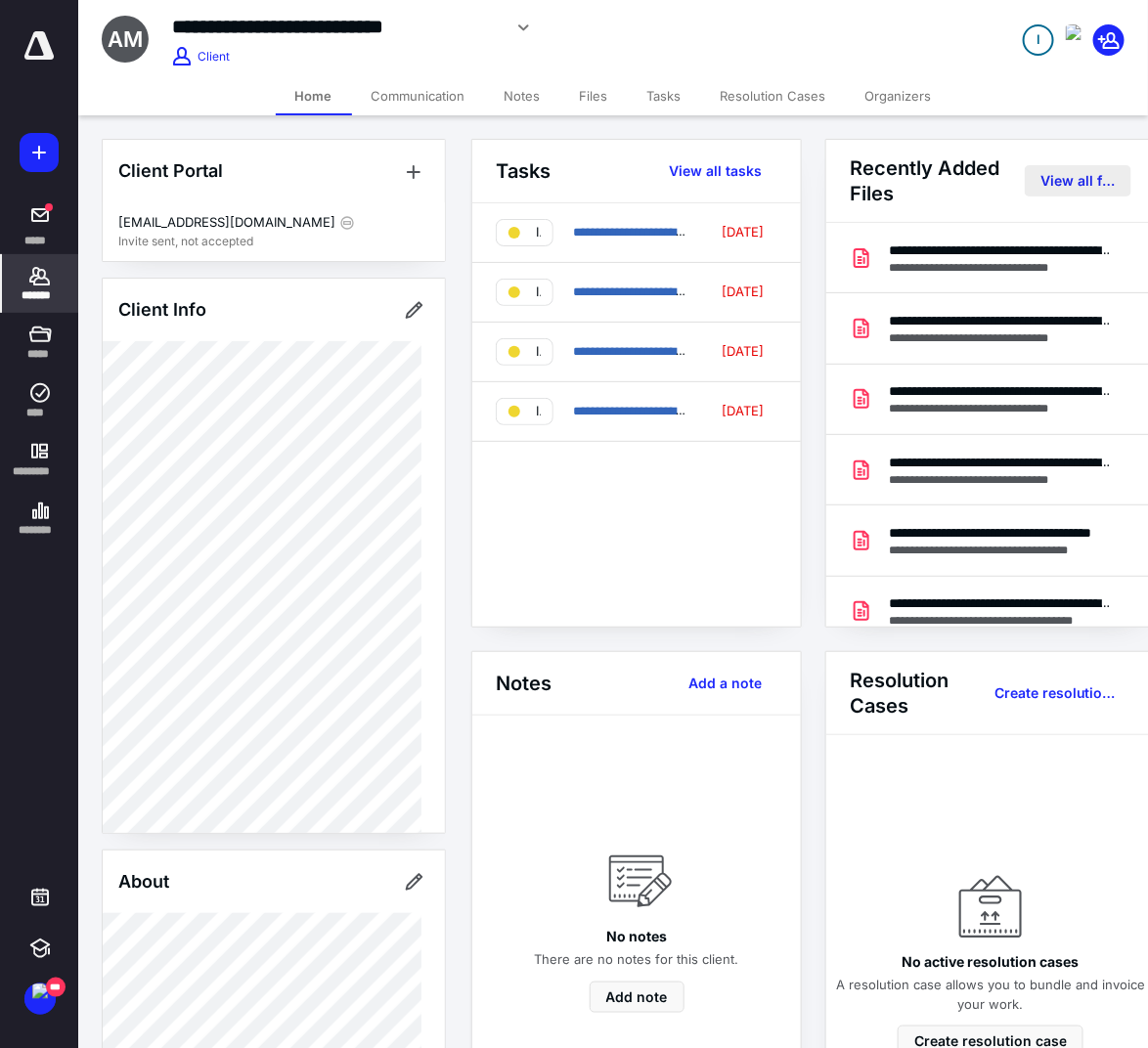 click on "View all files" at bounding box center [1078, 181] 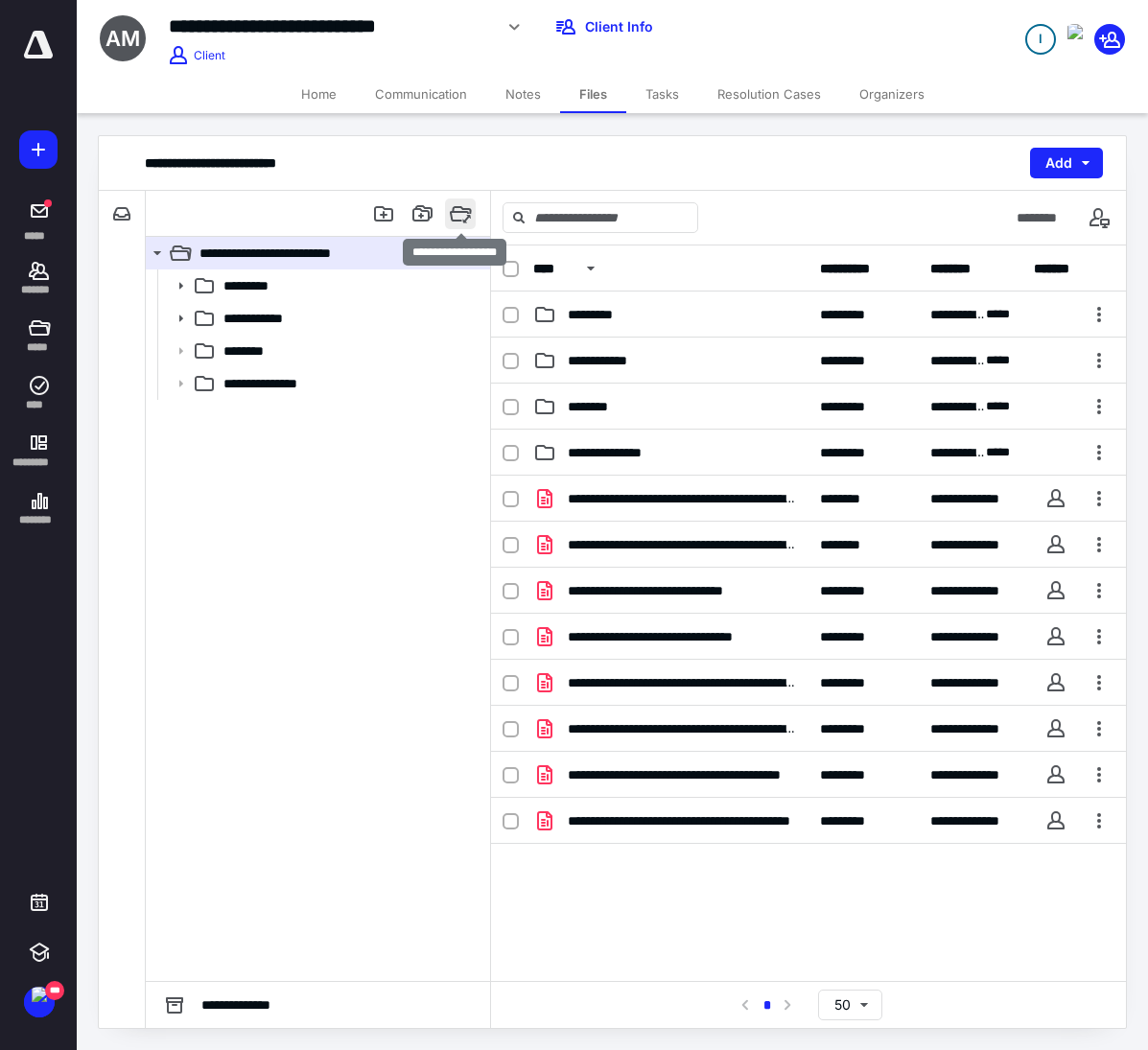 click at bounding box center (460, 214) 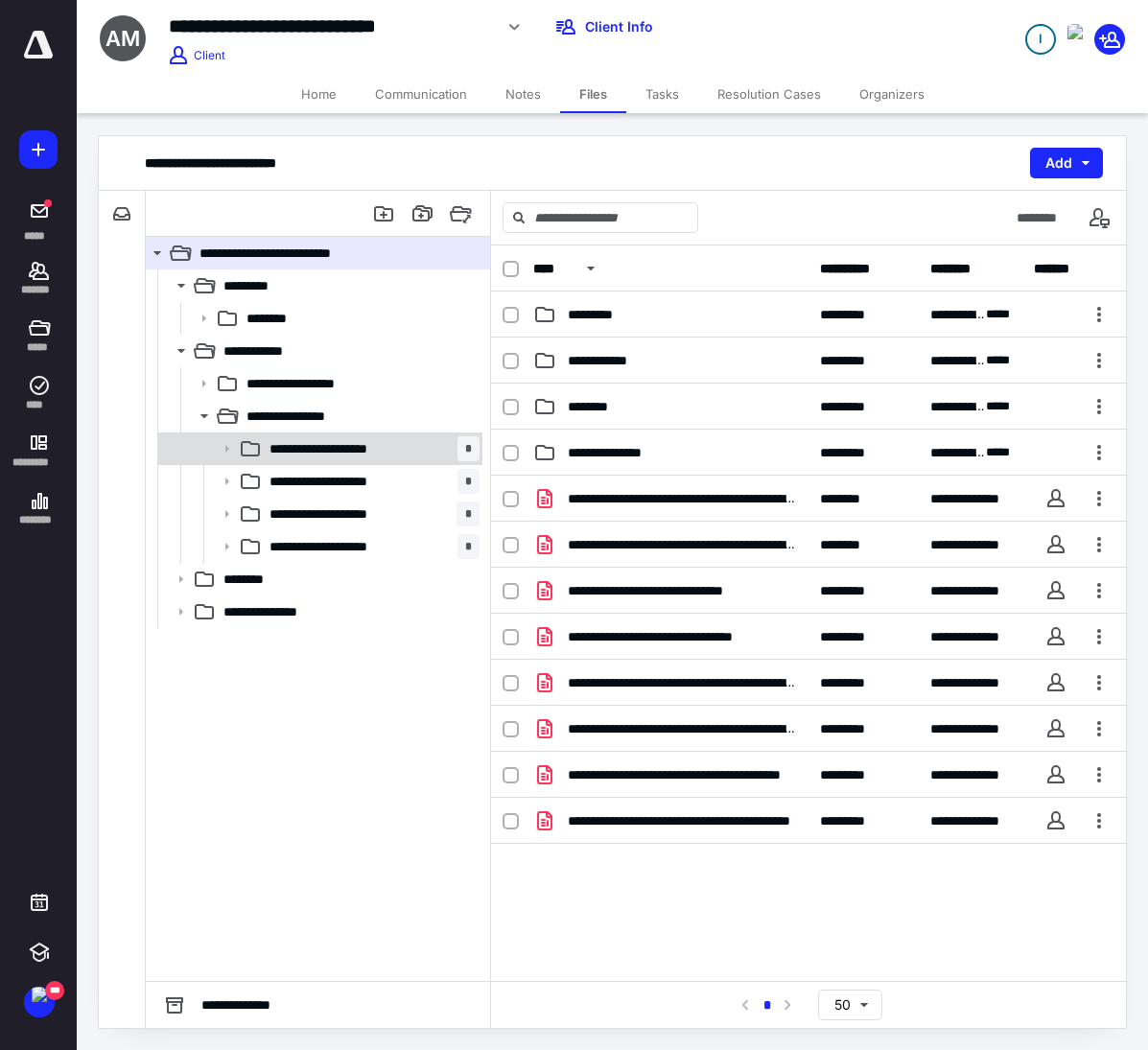 click on "**********" at bounding box center [370, 449] 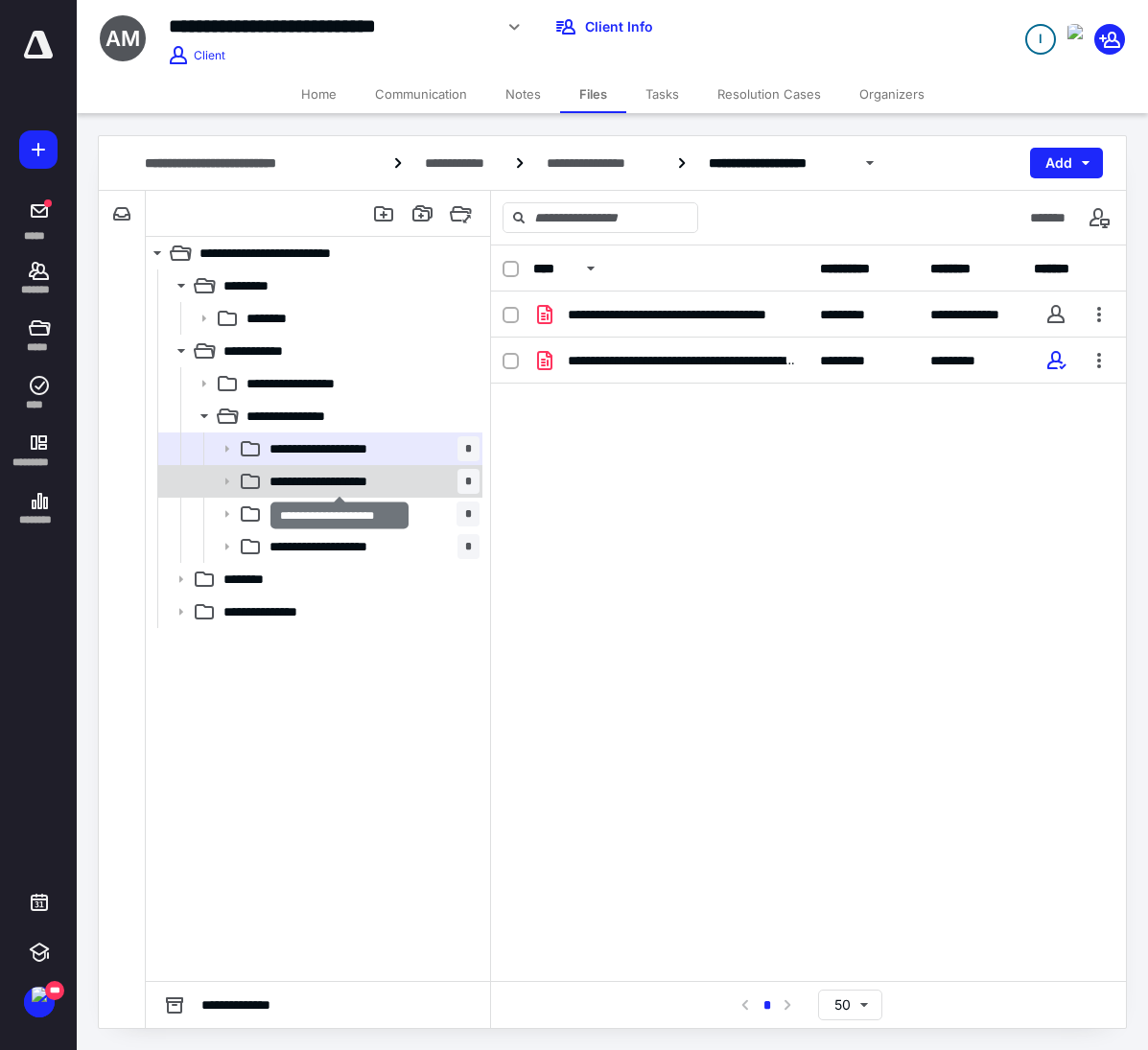 click on "**********" at bounding box center (338, 481) 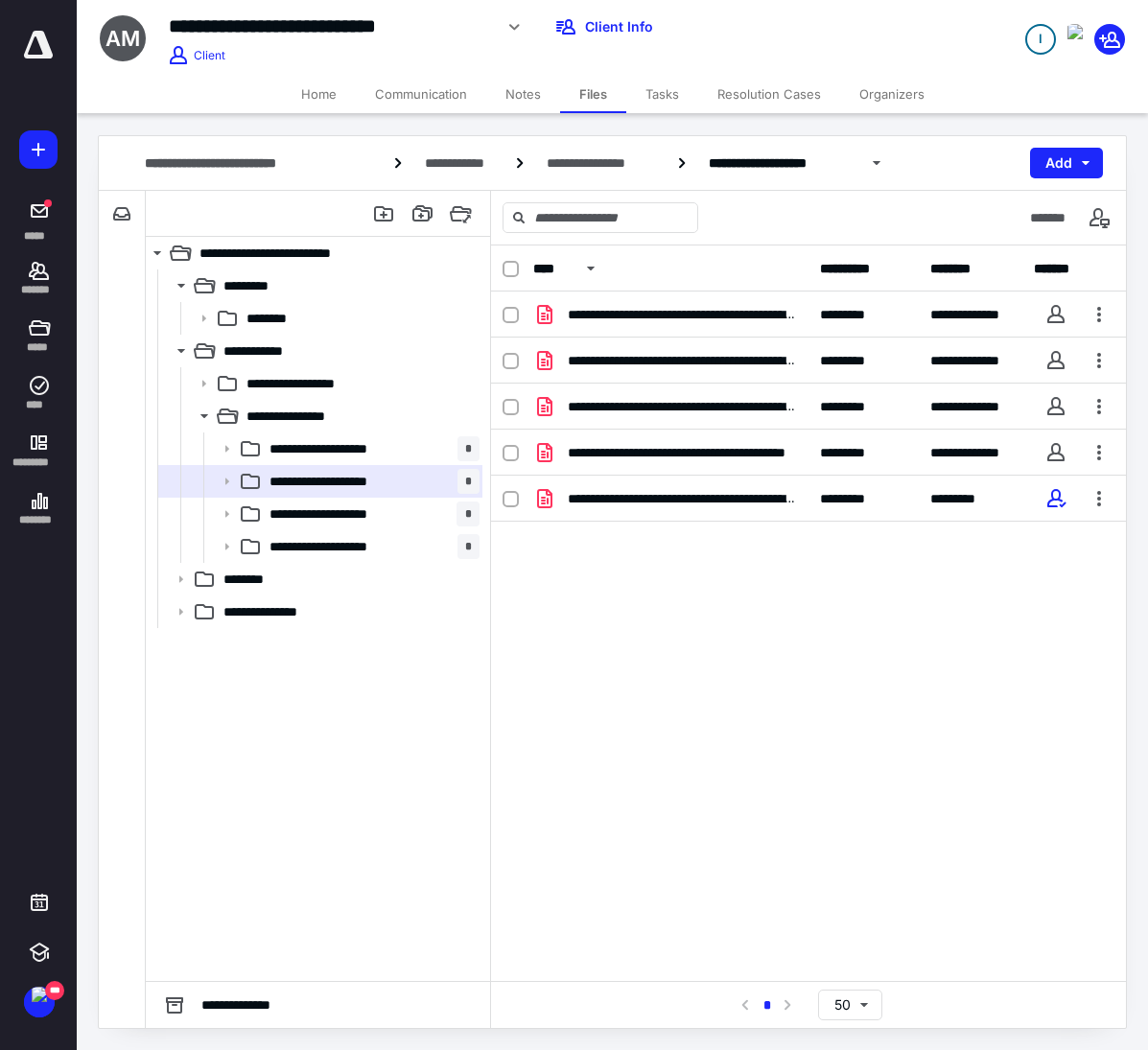 click on "**********" at bounding box center (339, 514) 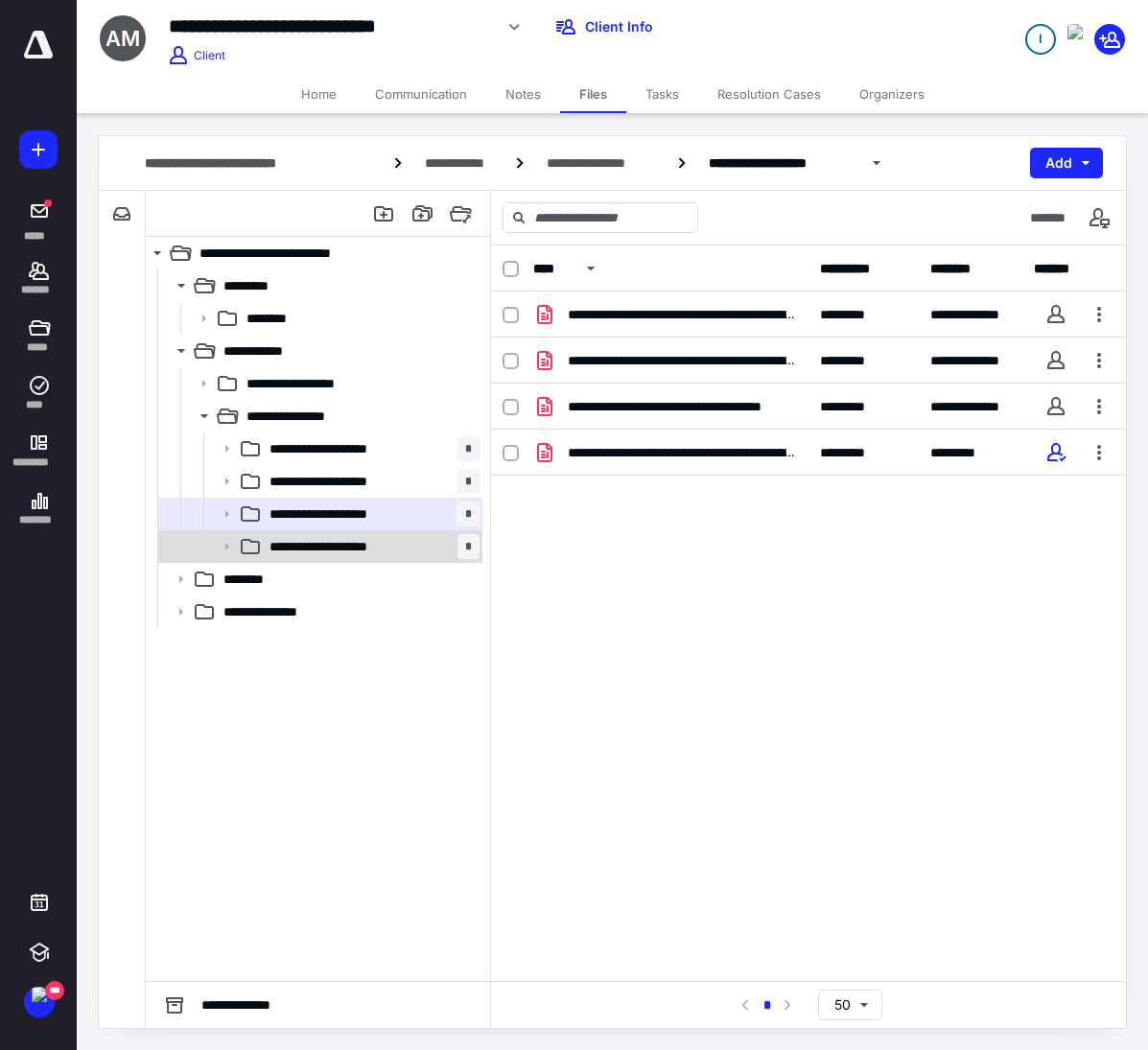 click on "**********" at bounding box center [370, 547] 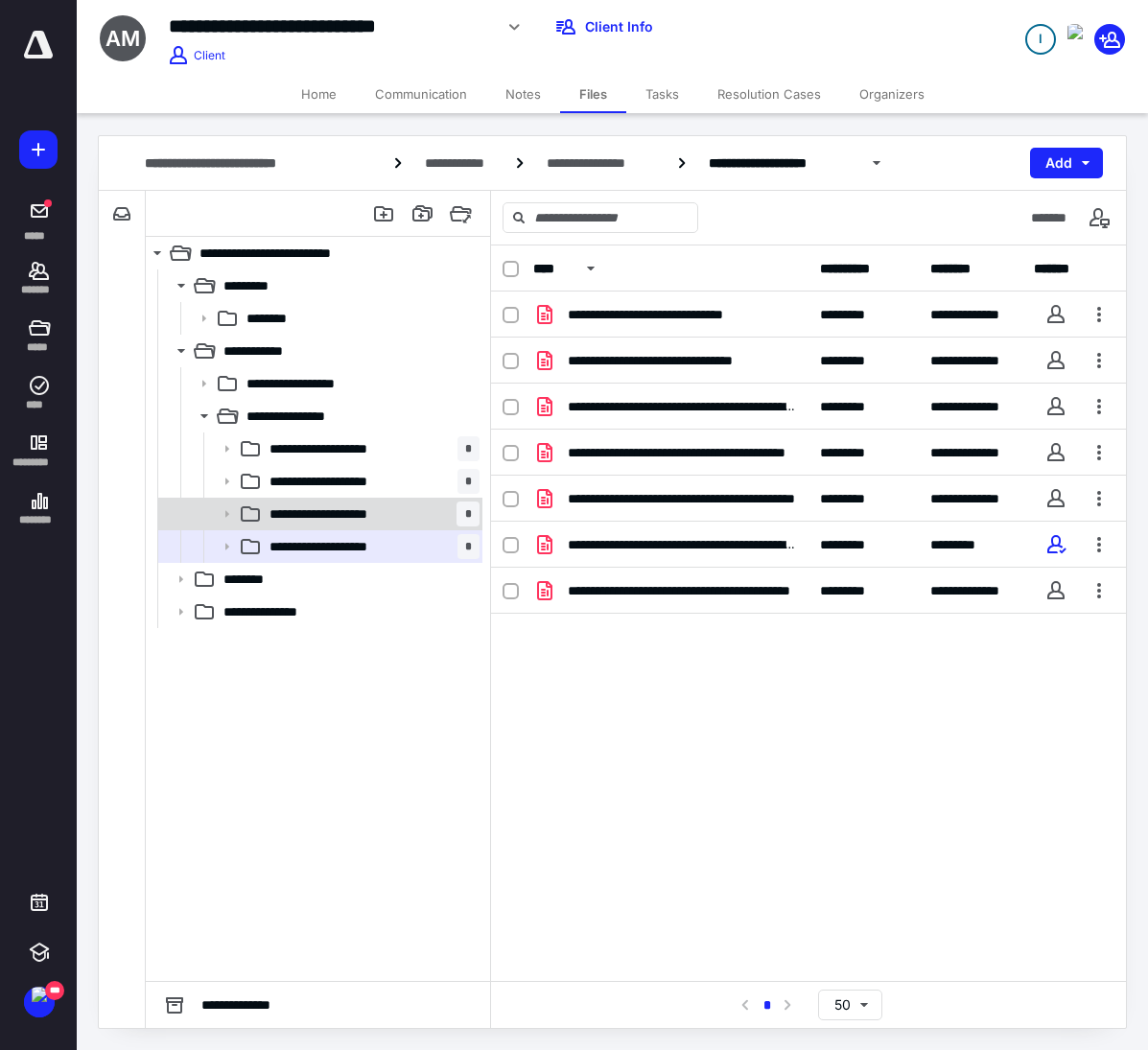 click on "**********" at bounding box center (318, 514) 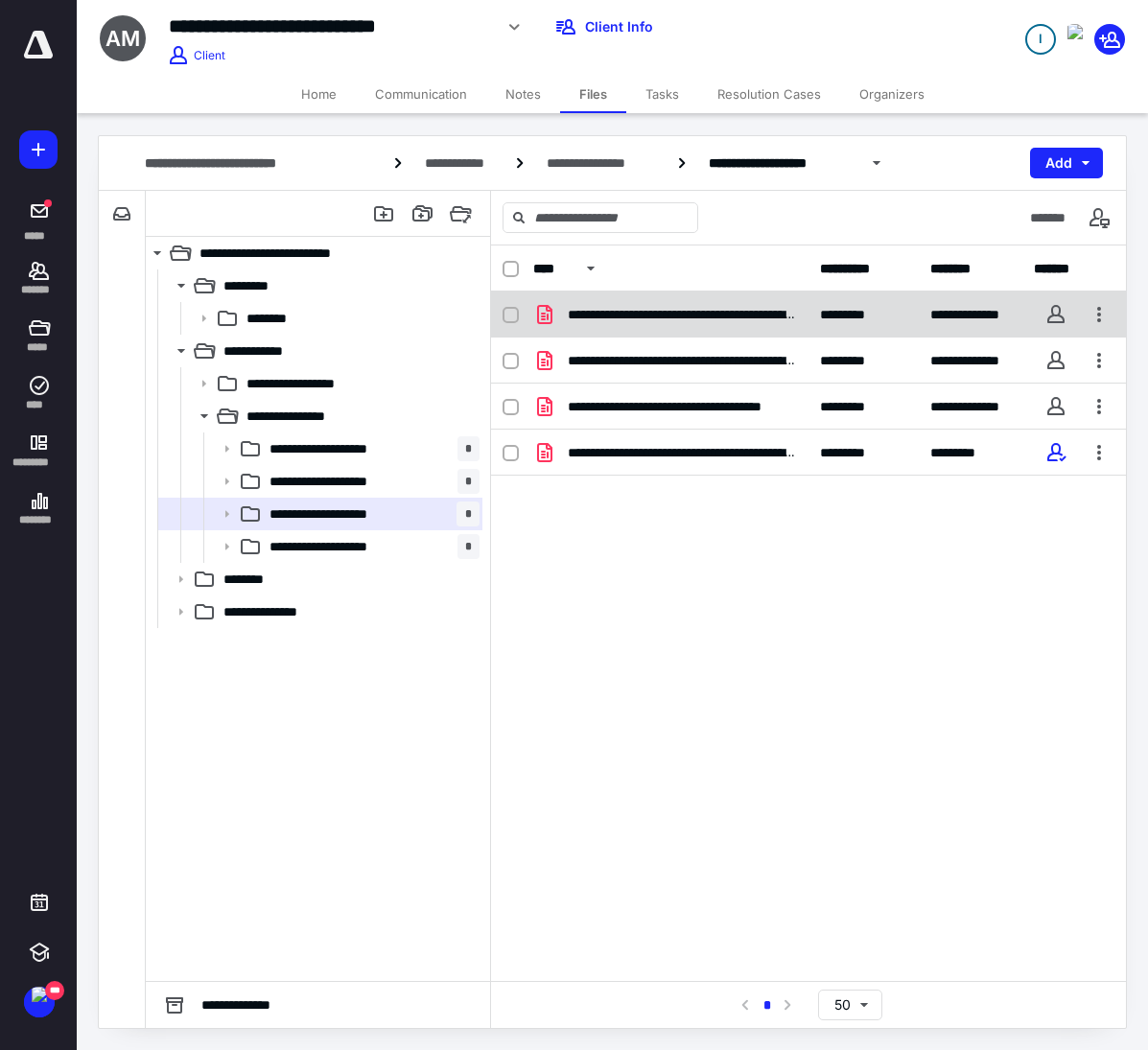 click on "**********" at bounding box center [682, 315] 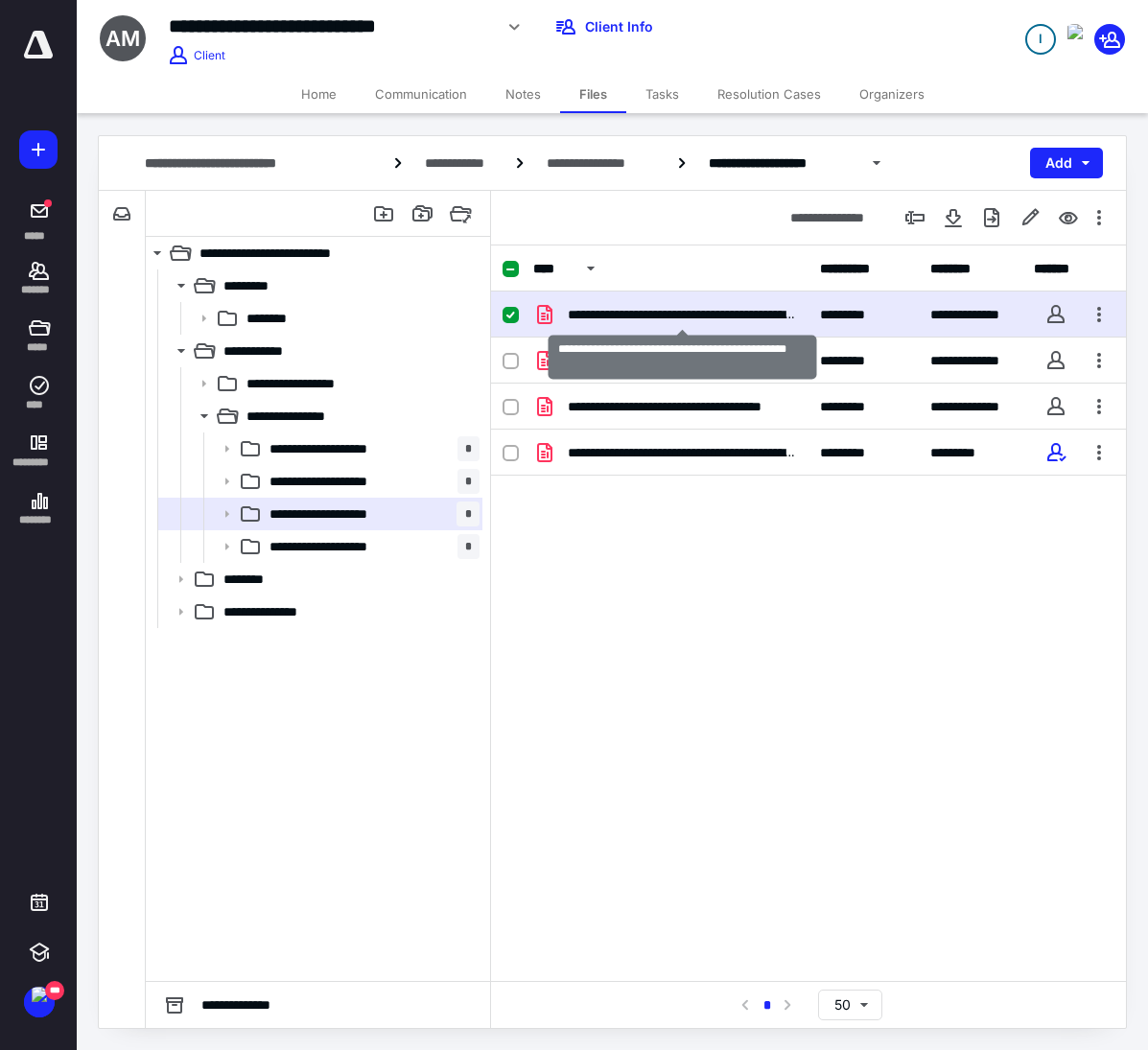 click on "**********" at bounding box center (682, 315) 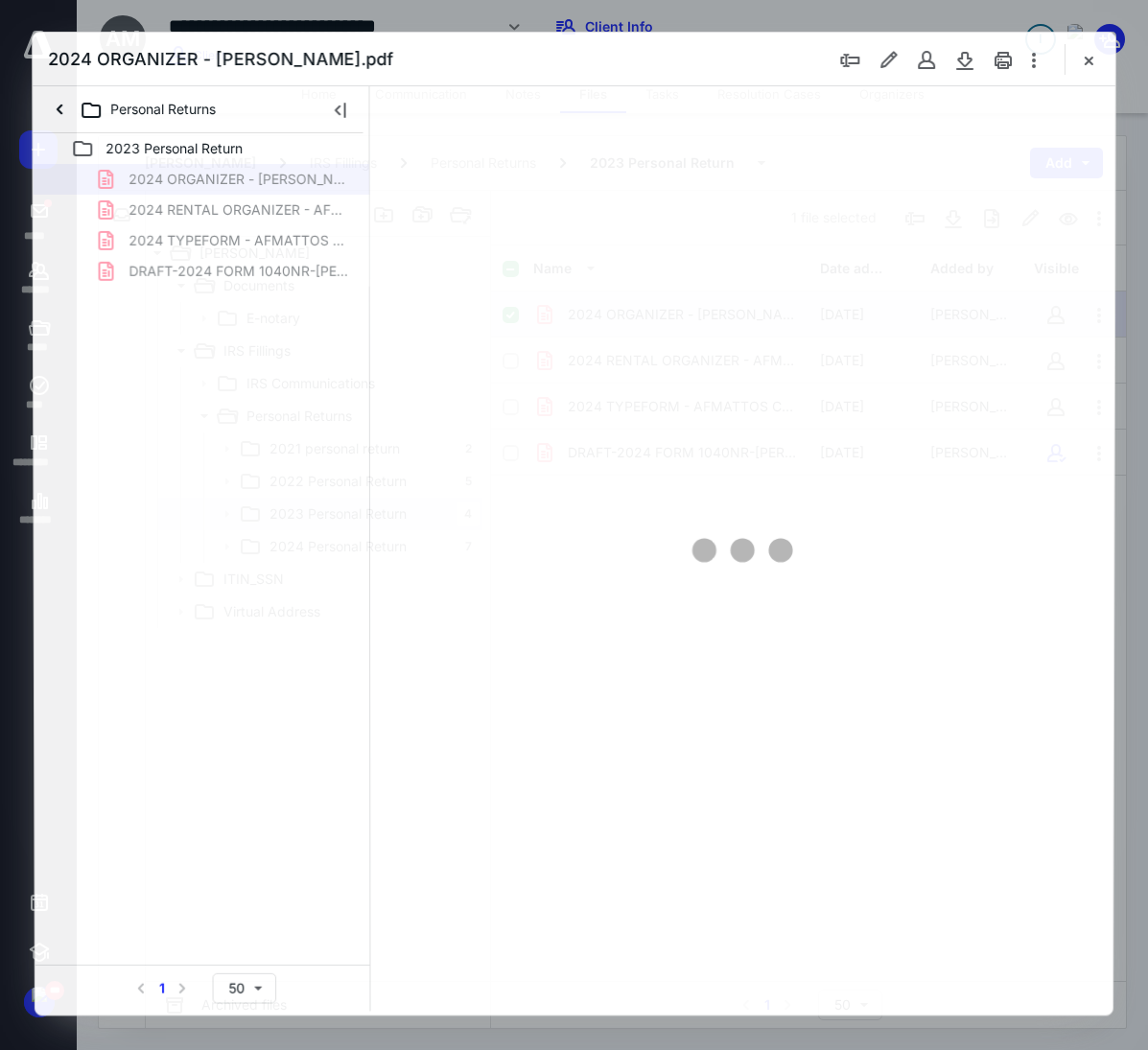 scroll, scrollTop: 0, scrollLeft: 0, axis: both 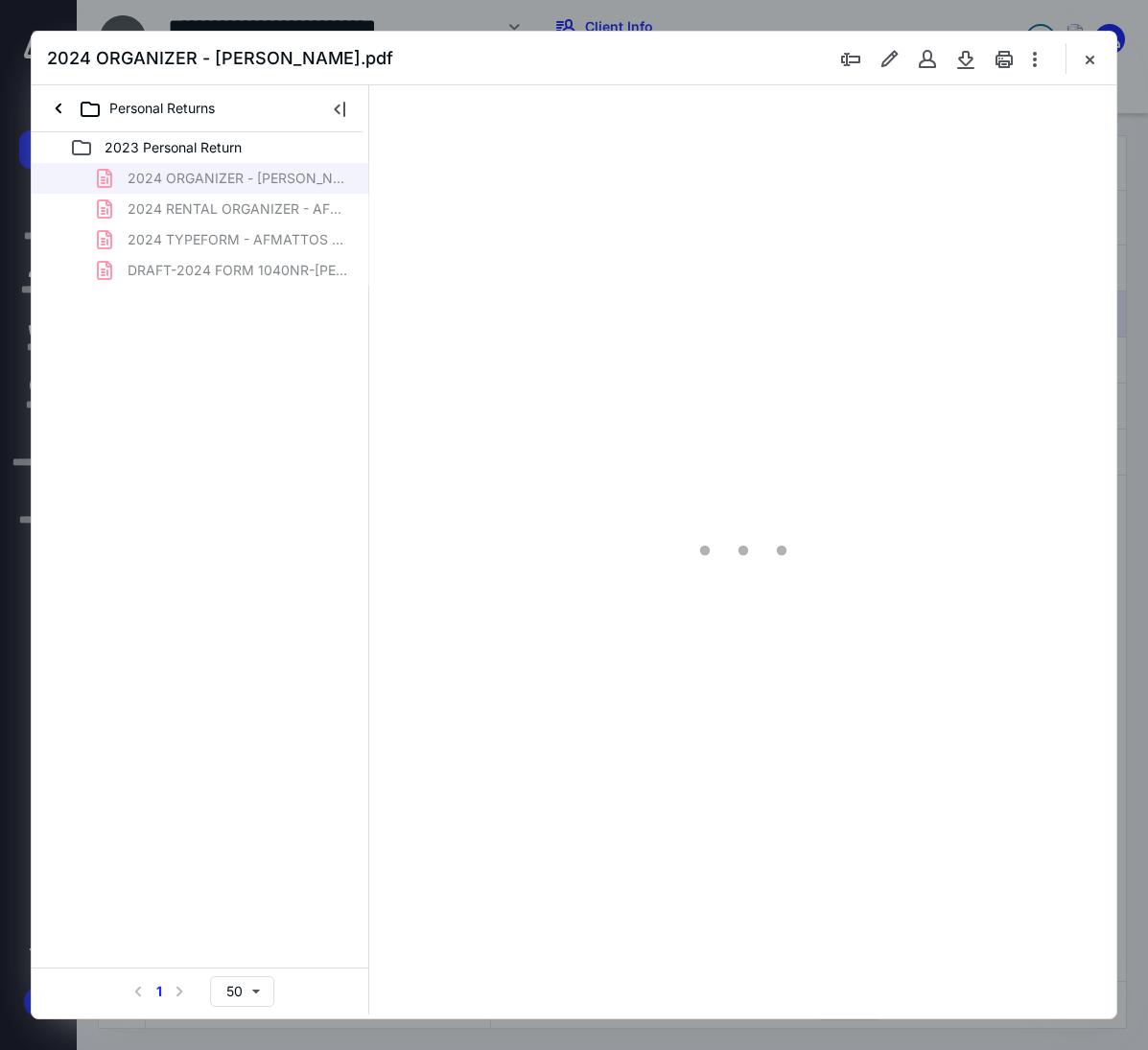 type on "110" 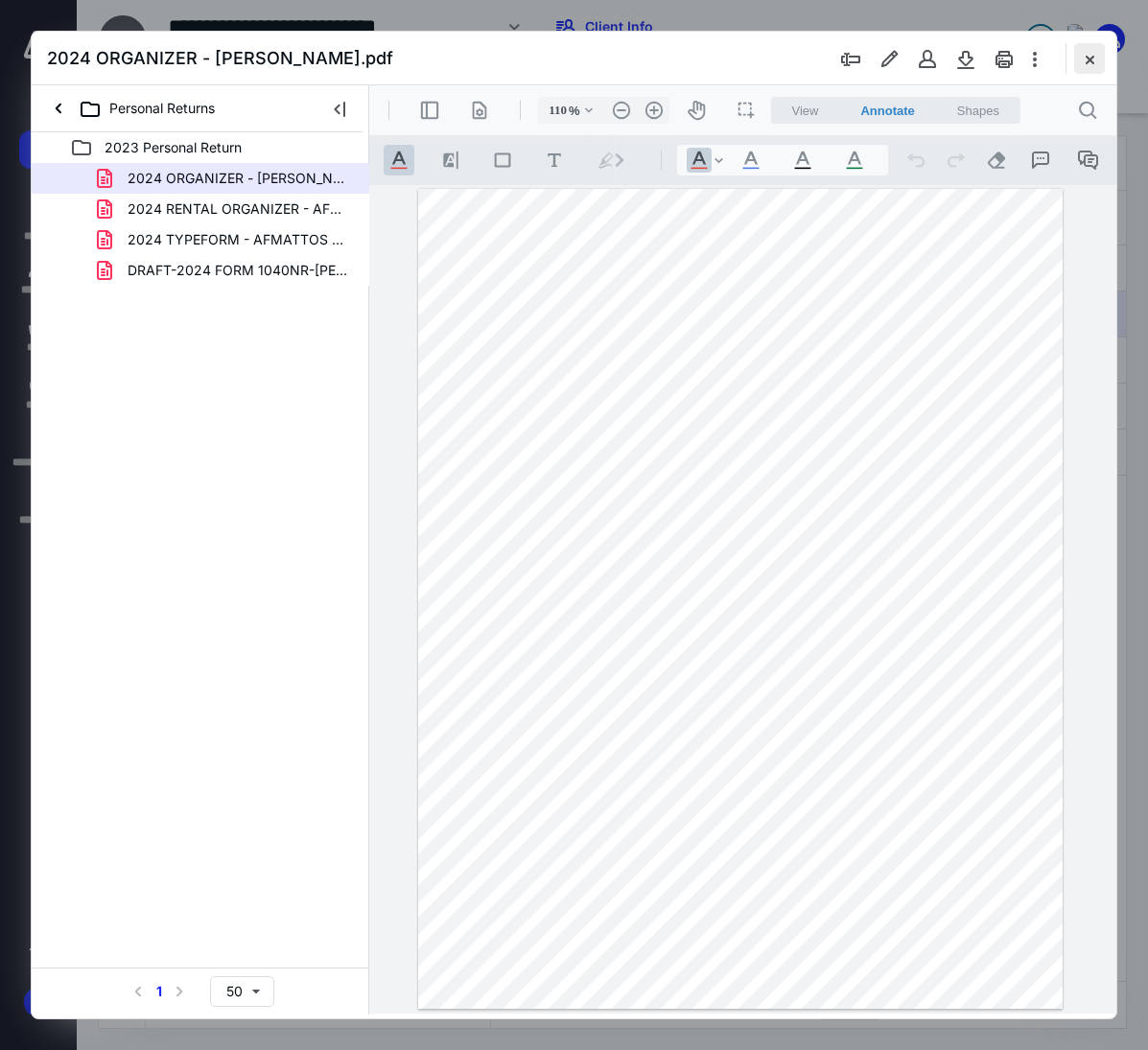 click at bounding box center (1089, 58) 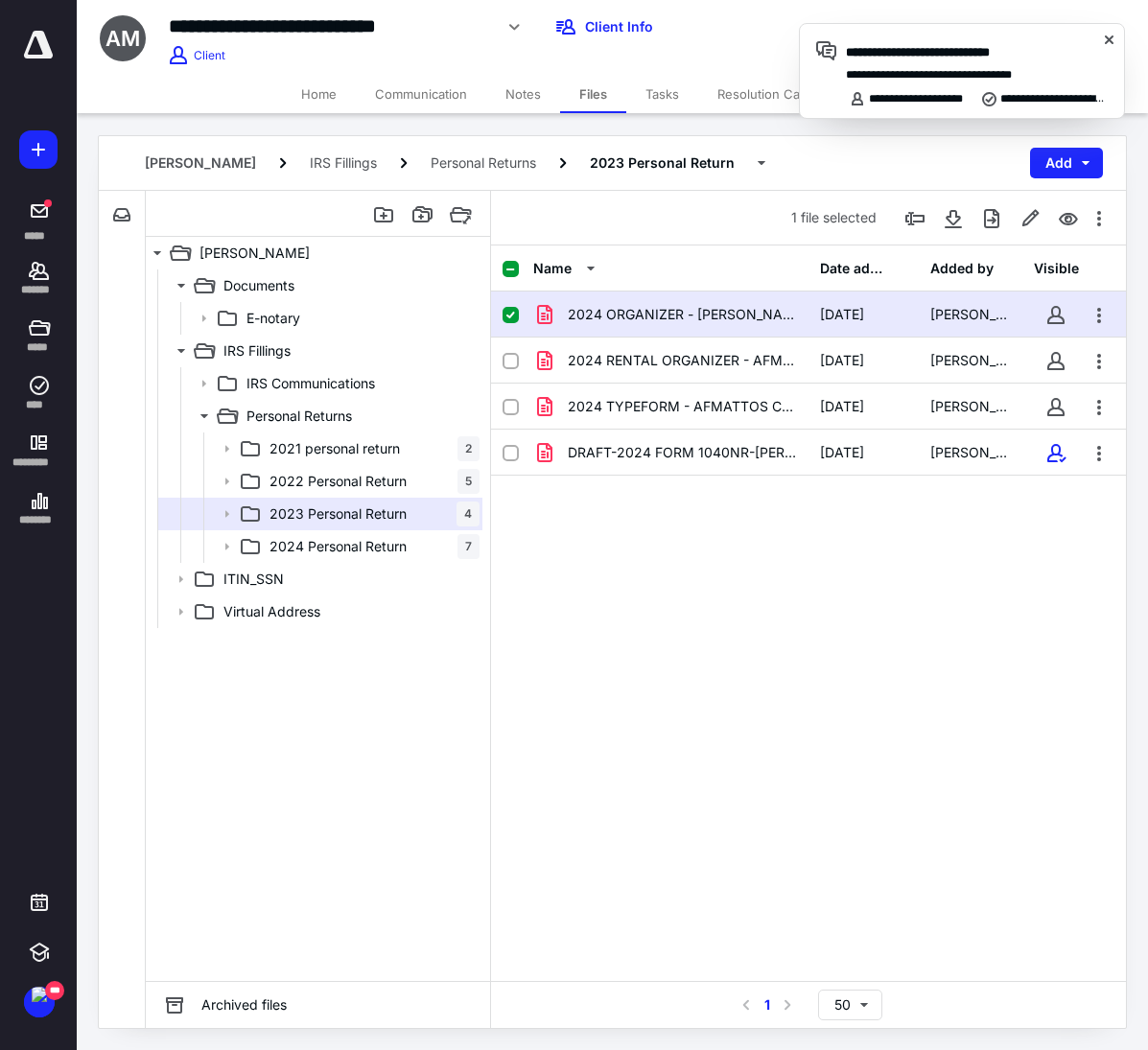 click on "**********" at bounding box center (976, 53) 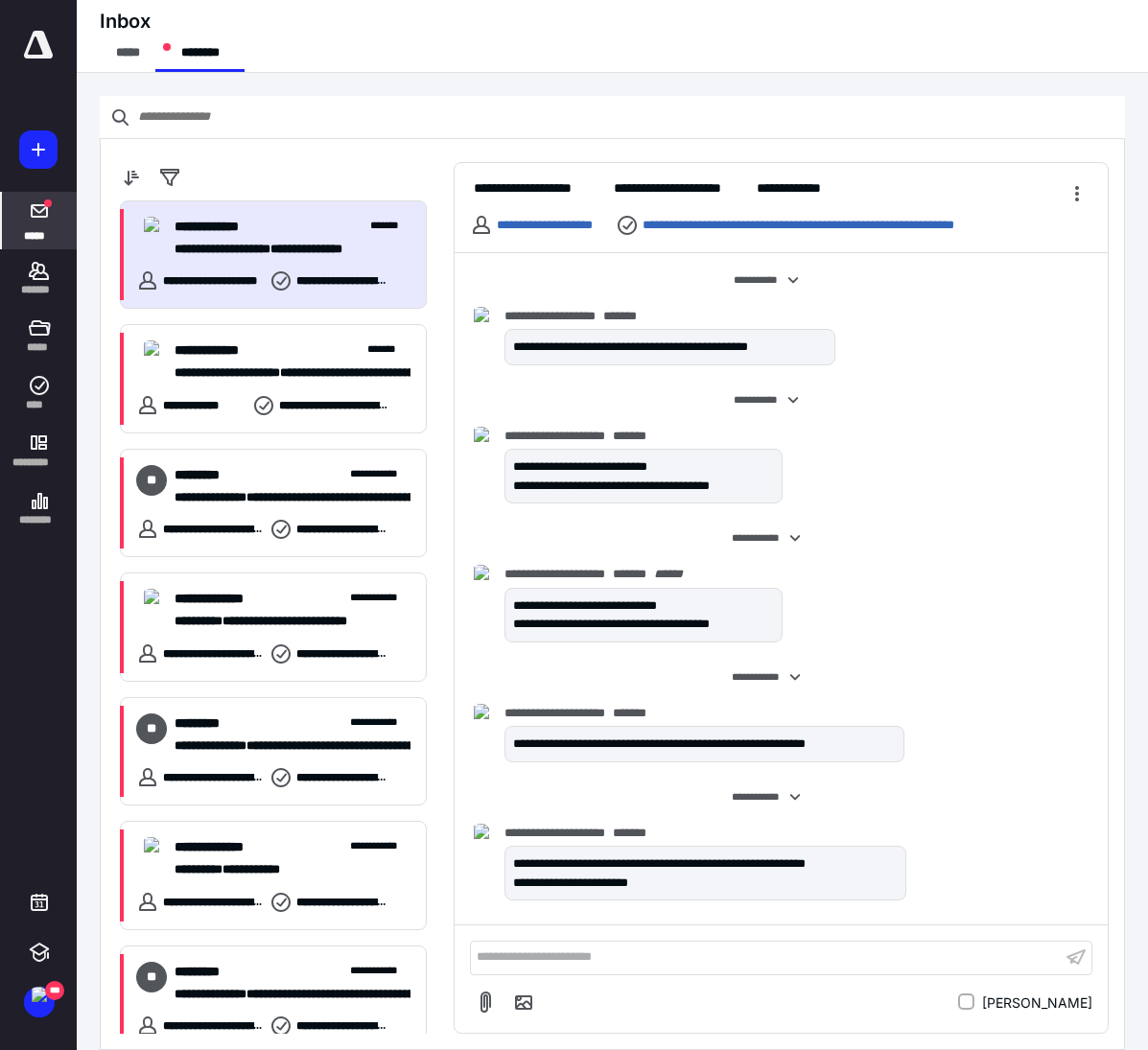scroll, scrollTop: 788, scrollLeft: 0, axis: vertical 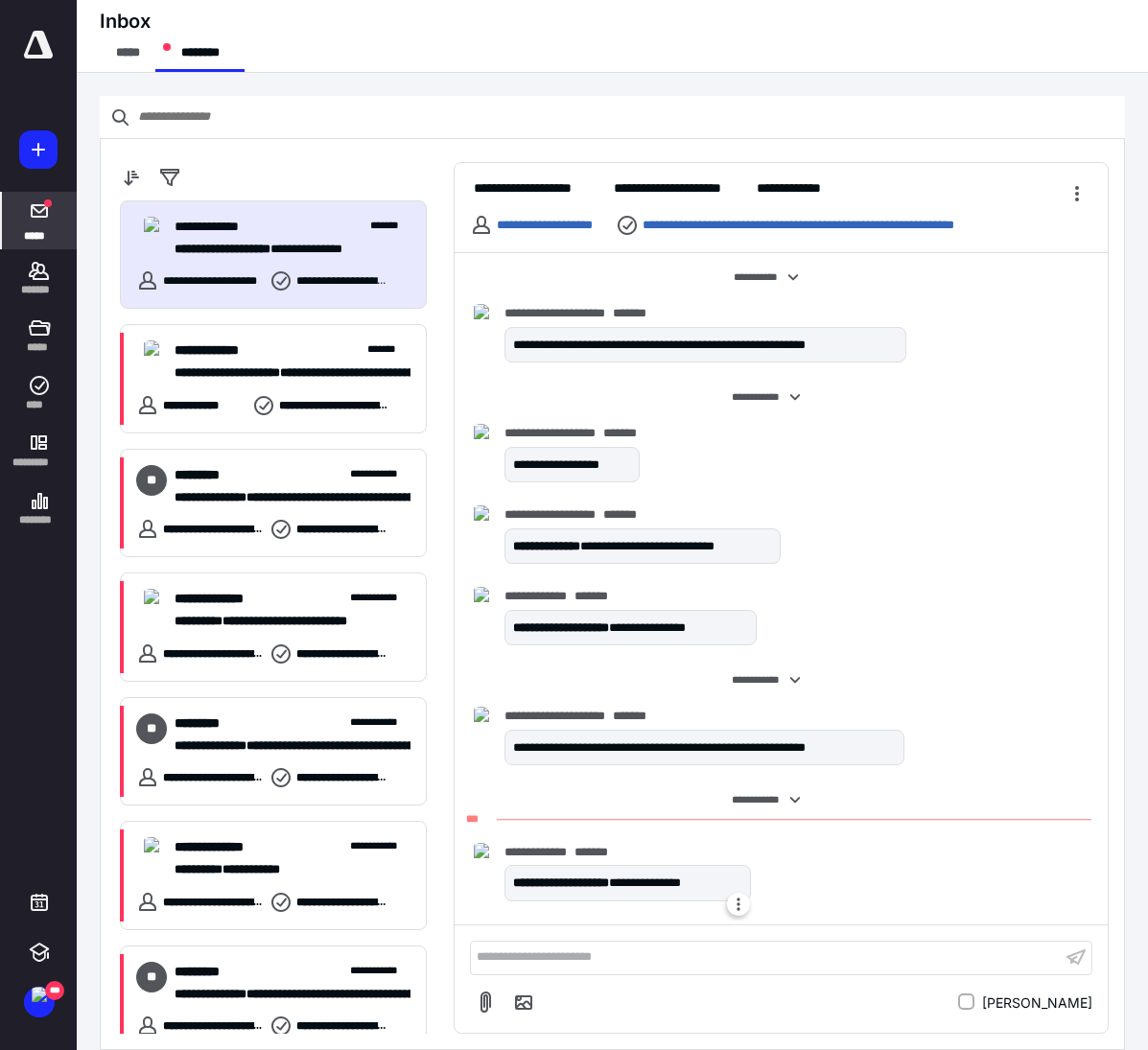 click at bounding box center [738, 904] 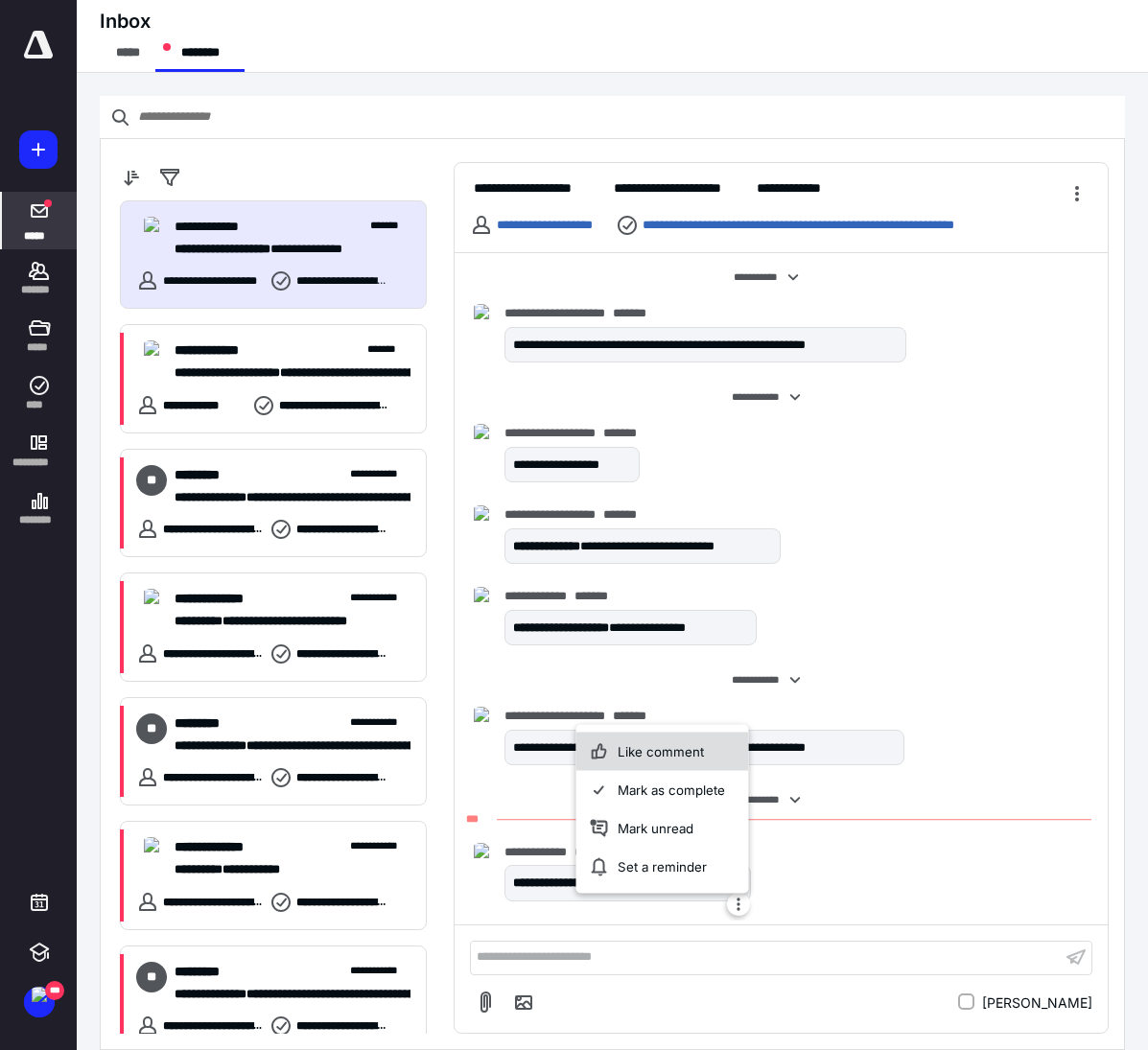 click on "Like comment" at bounding box center (662, 751) 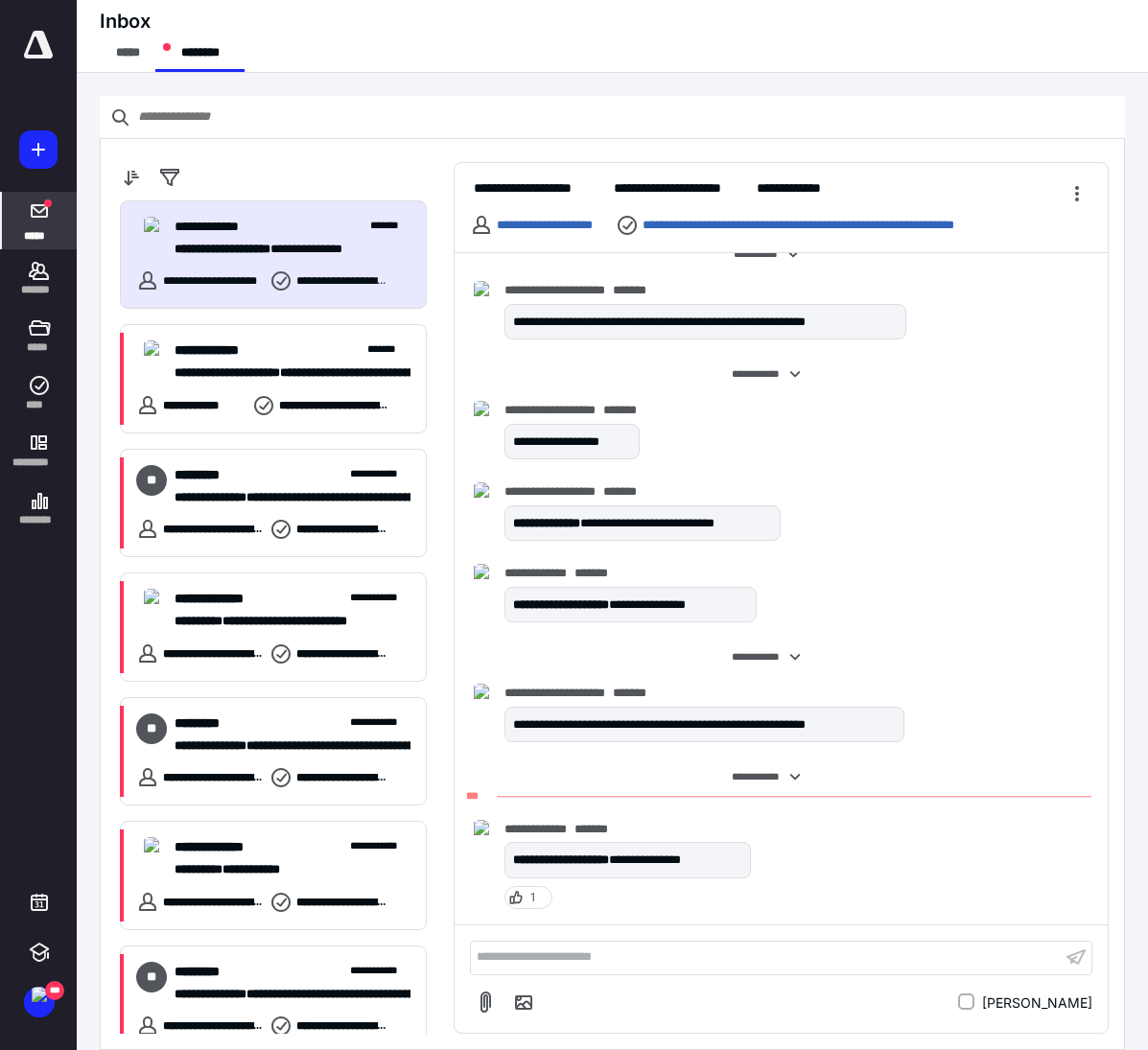 scroll, scrollTop: 811, scrollLeft: 0, axis: vertical 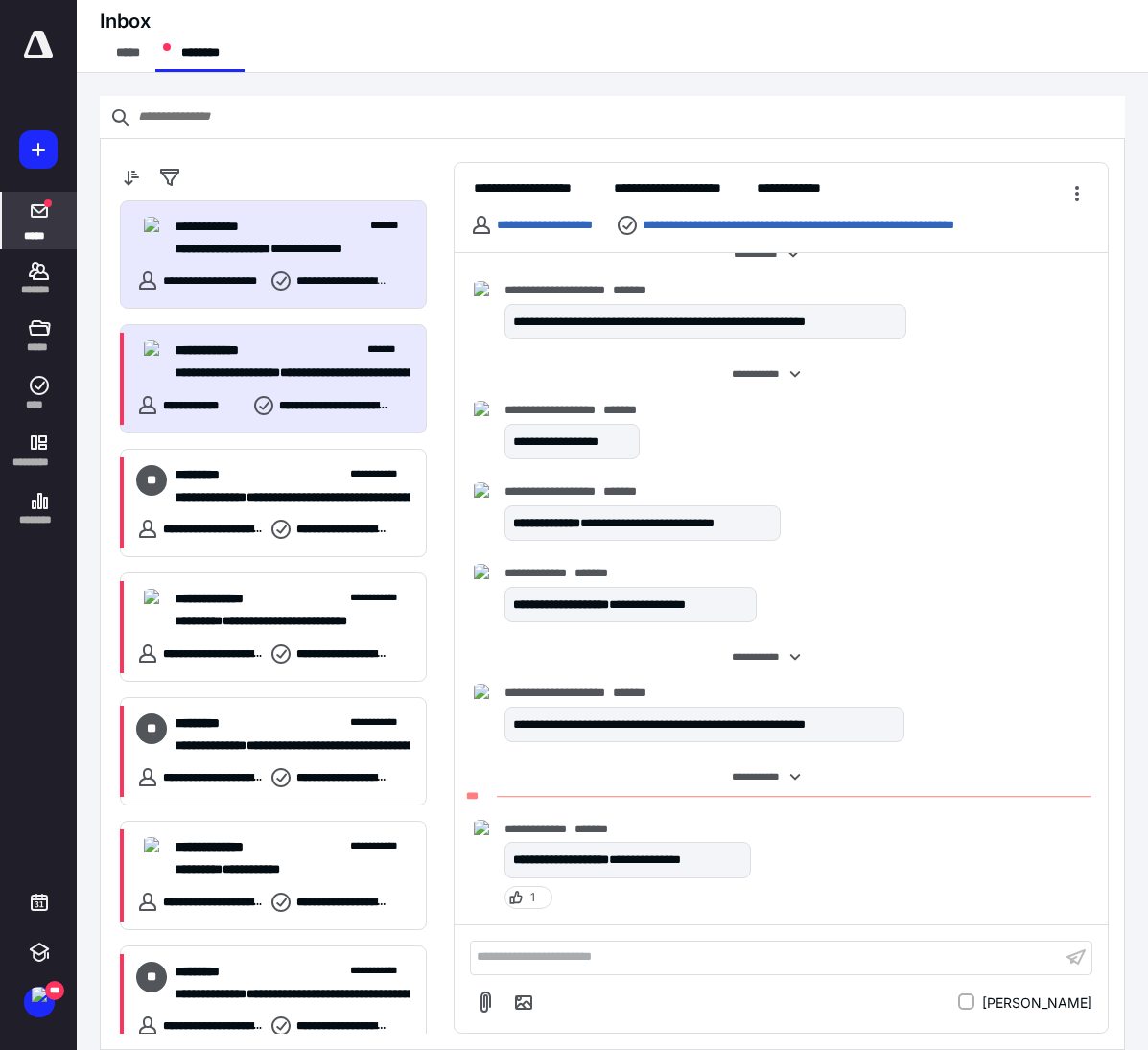 click on "**********" at bounding box center (293, 350) 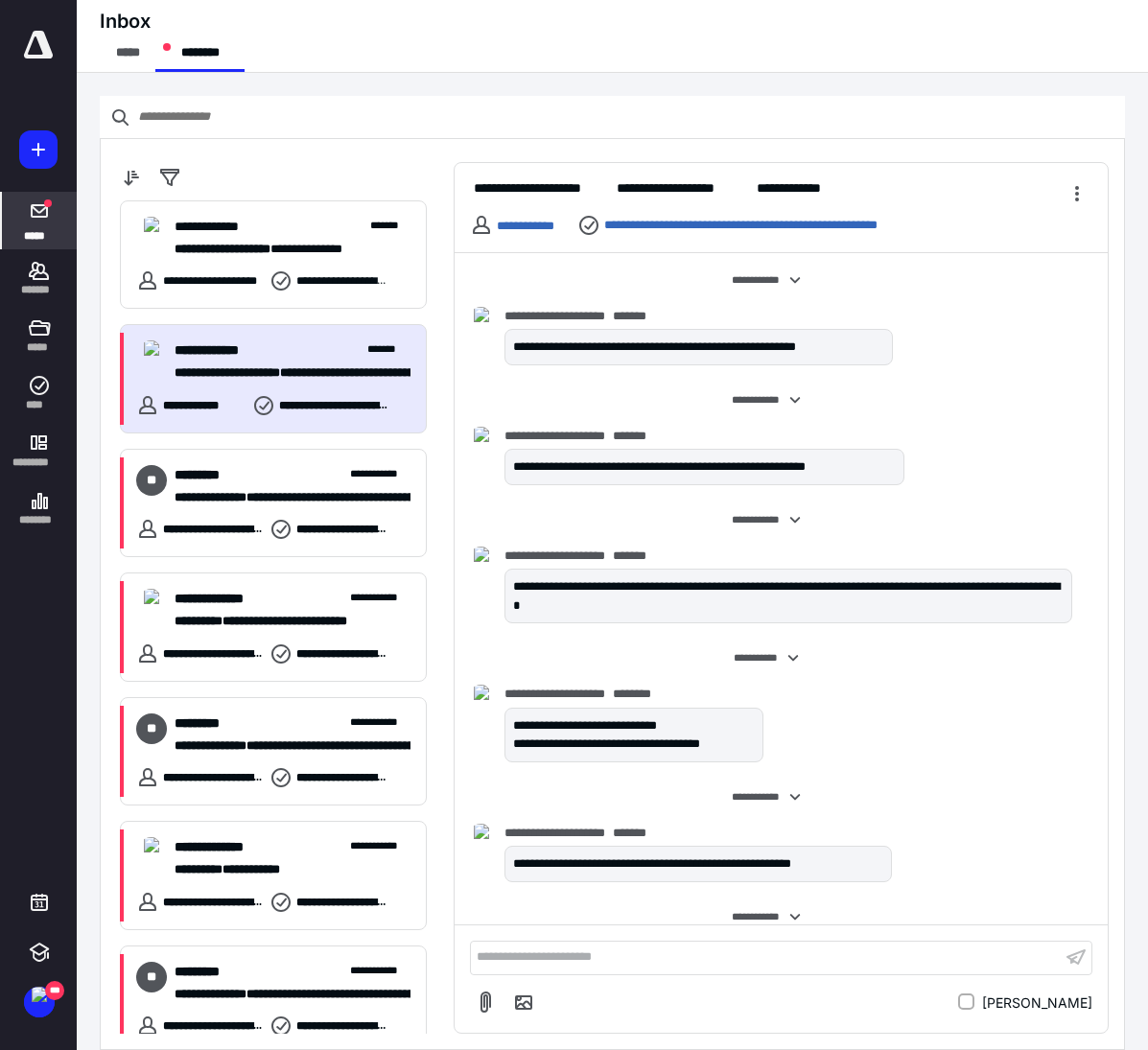 scroll, scrollTop: 818, scrollLeft: 0, axis: vertical 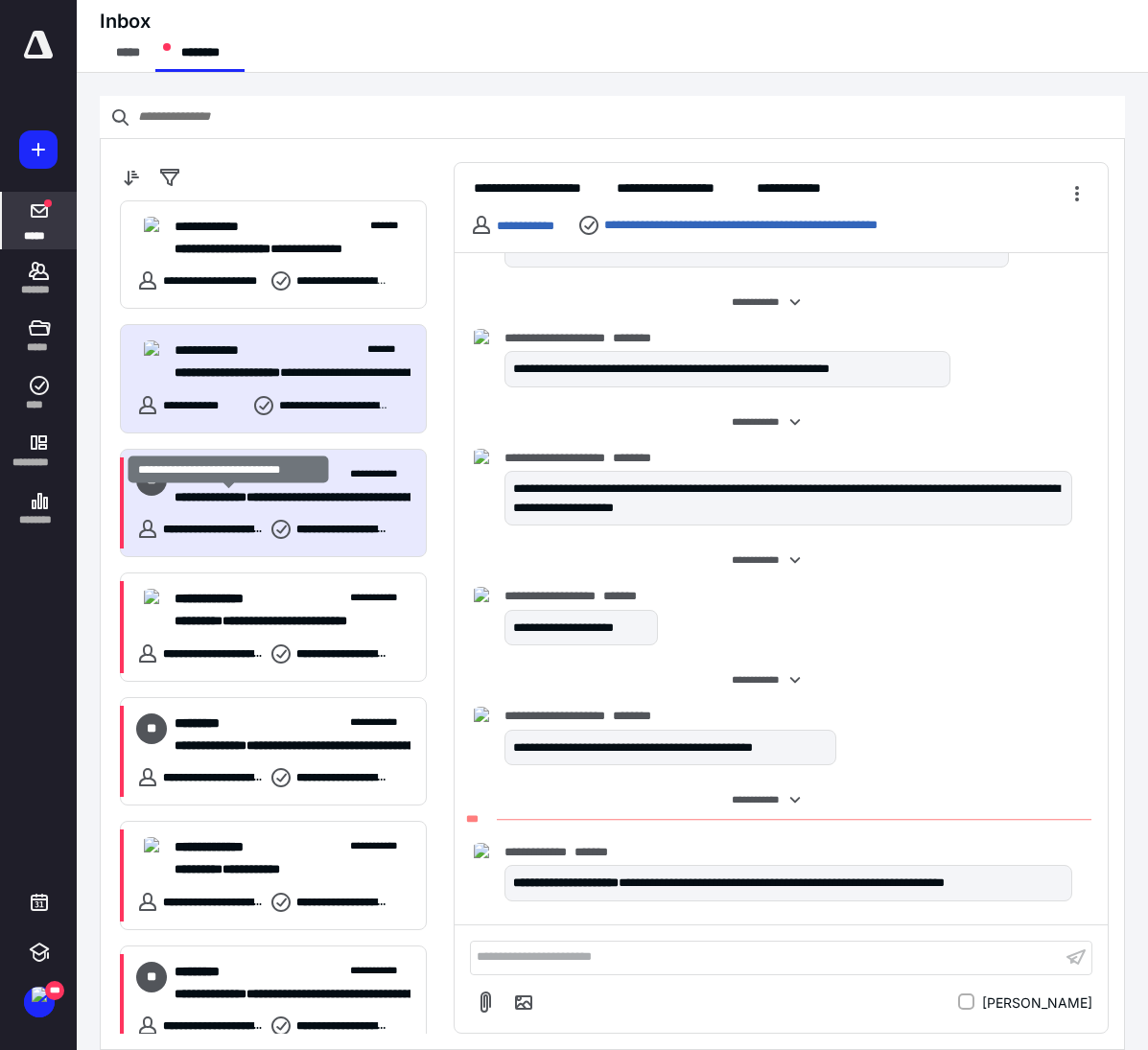 click on "**********" at bounding box center [210, 497] 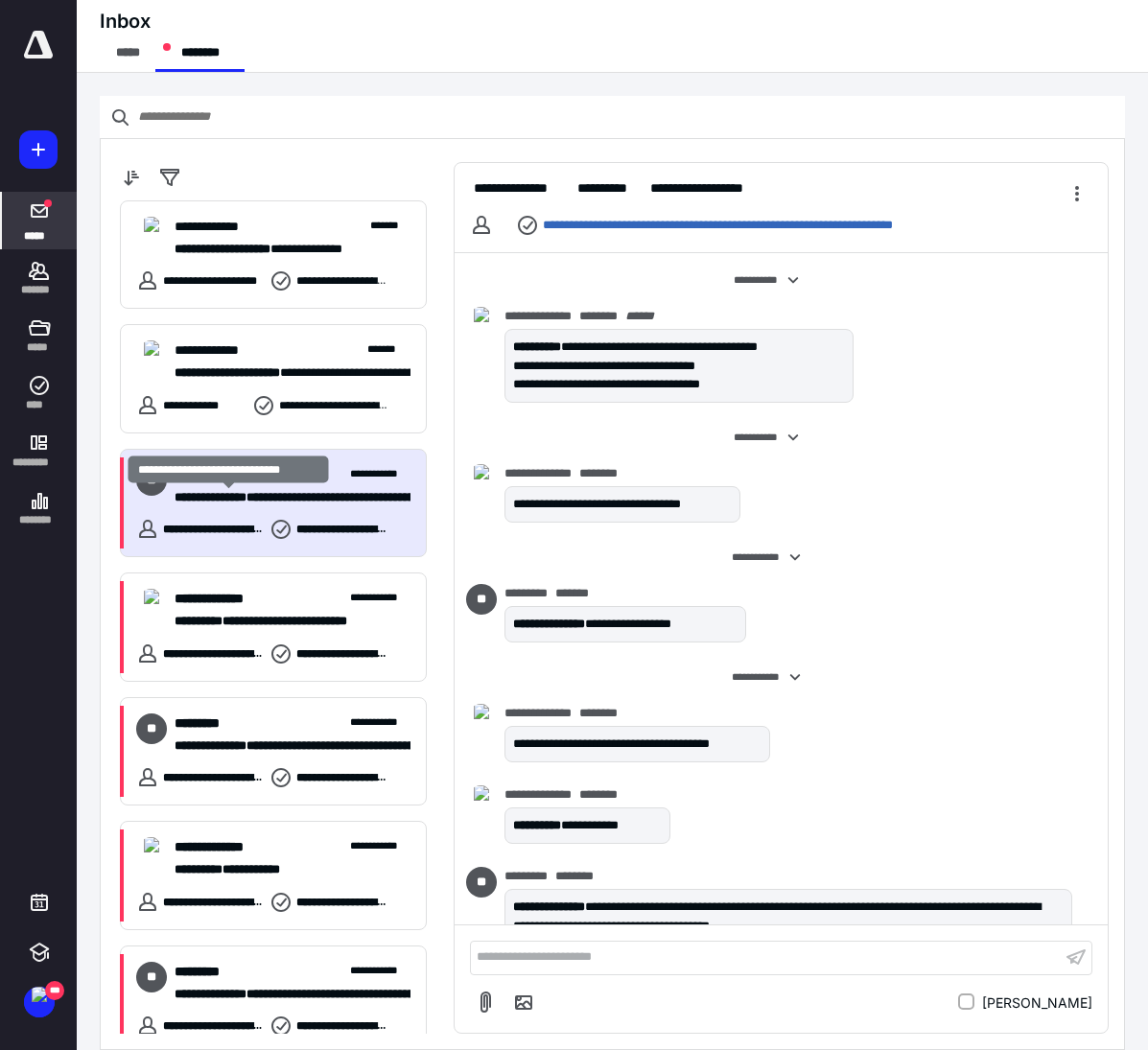 scroll, scrollTop: 486, scrollLeft: 0, axis: vertical 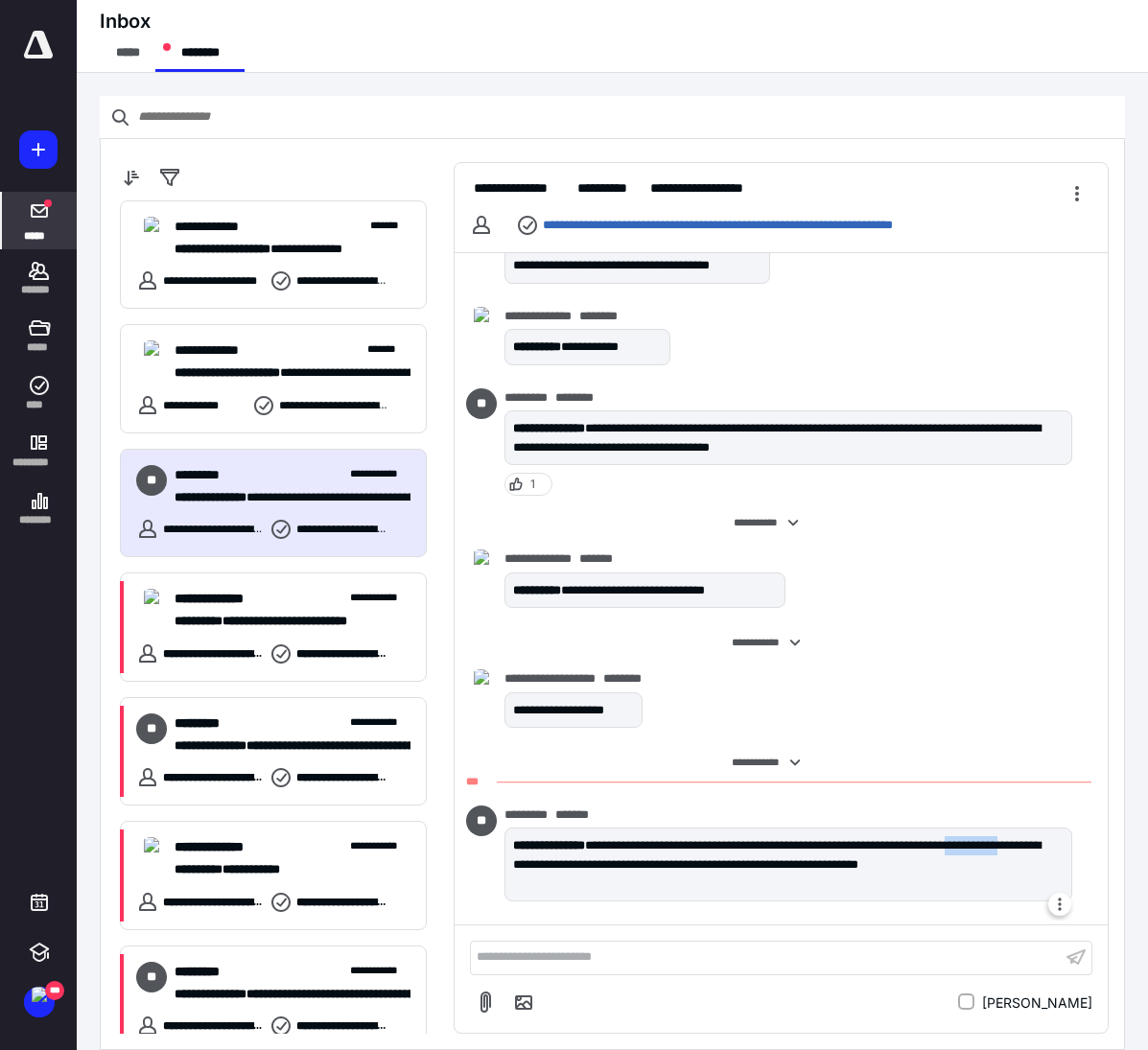 drag, startPoint x: 561, startPoint y: 866, endPoint x: 633, endPoint y: 858, distance: 72.44308 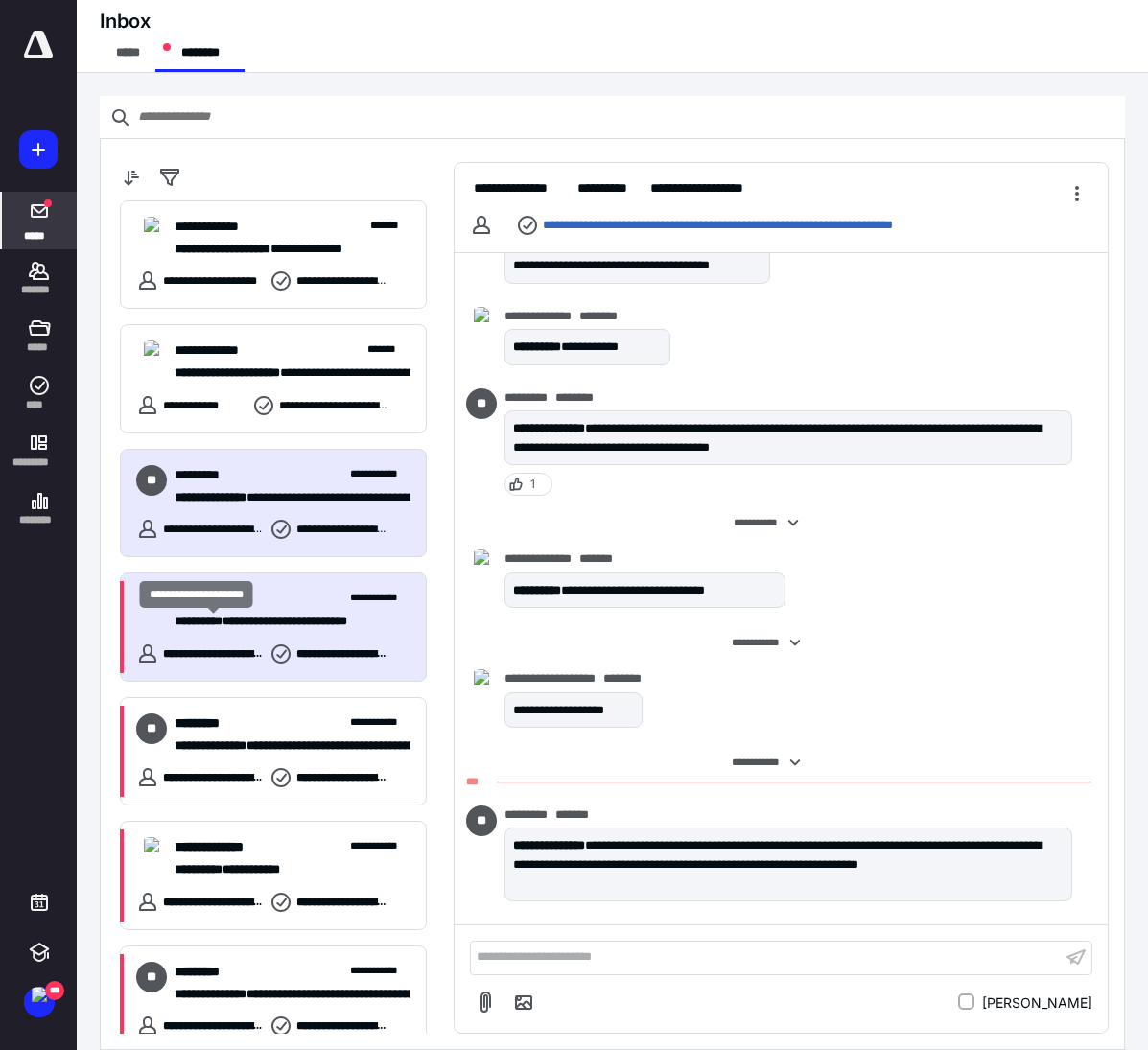 click on "**********" at bounding box center (199, 620) 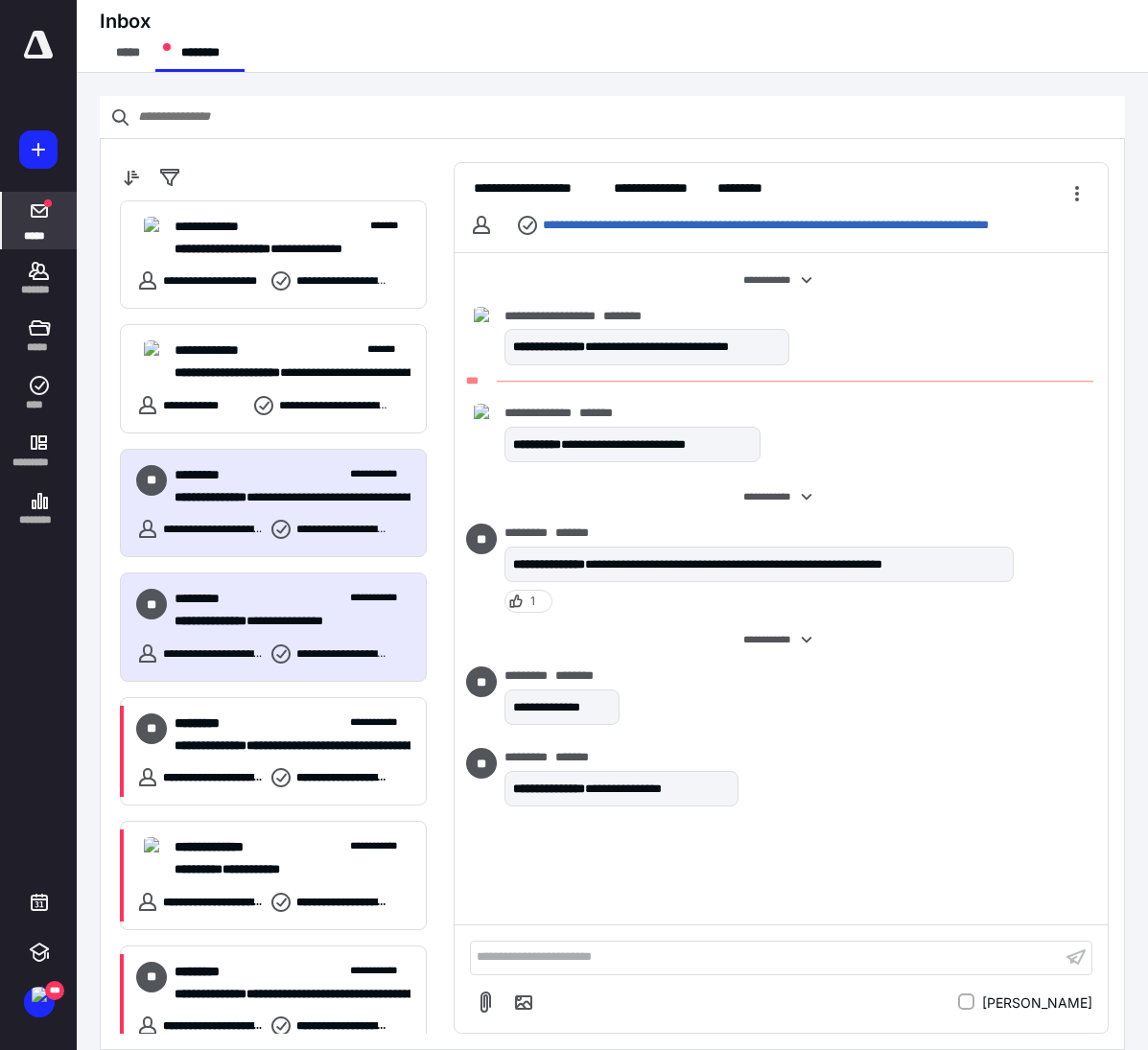 click on "**********" at bounding box center [293, 475] 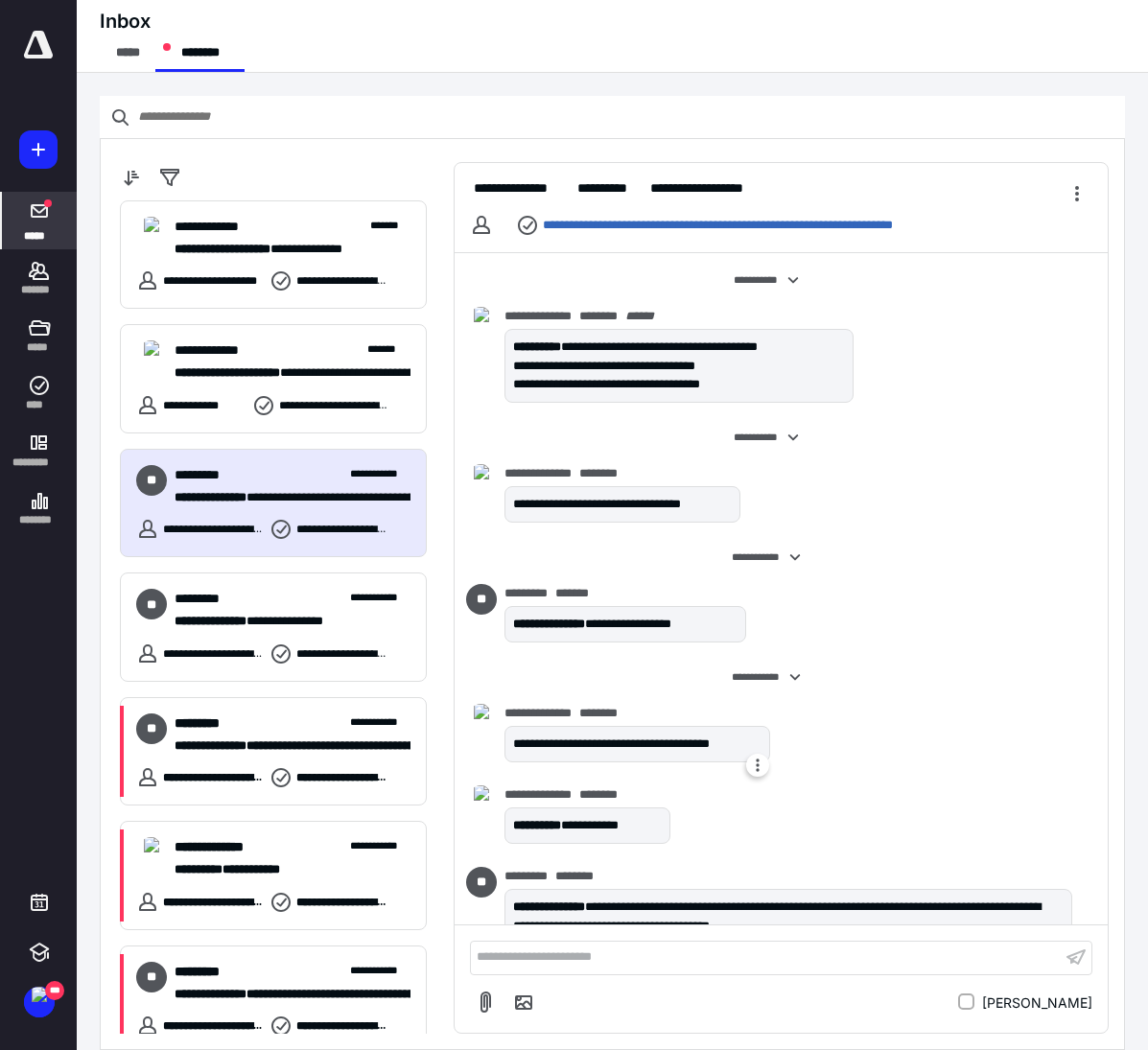scroll, scrollTop: 470, scrollLeft: 0, axis: vertical 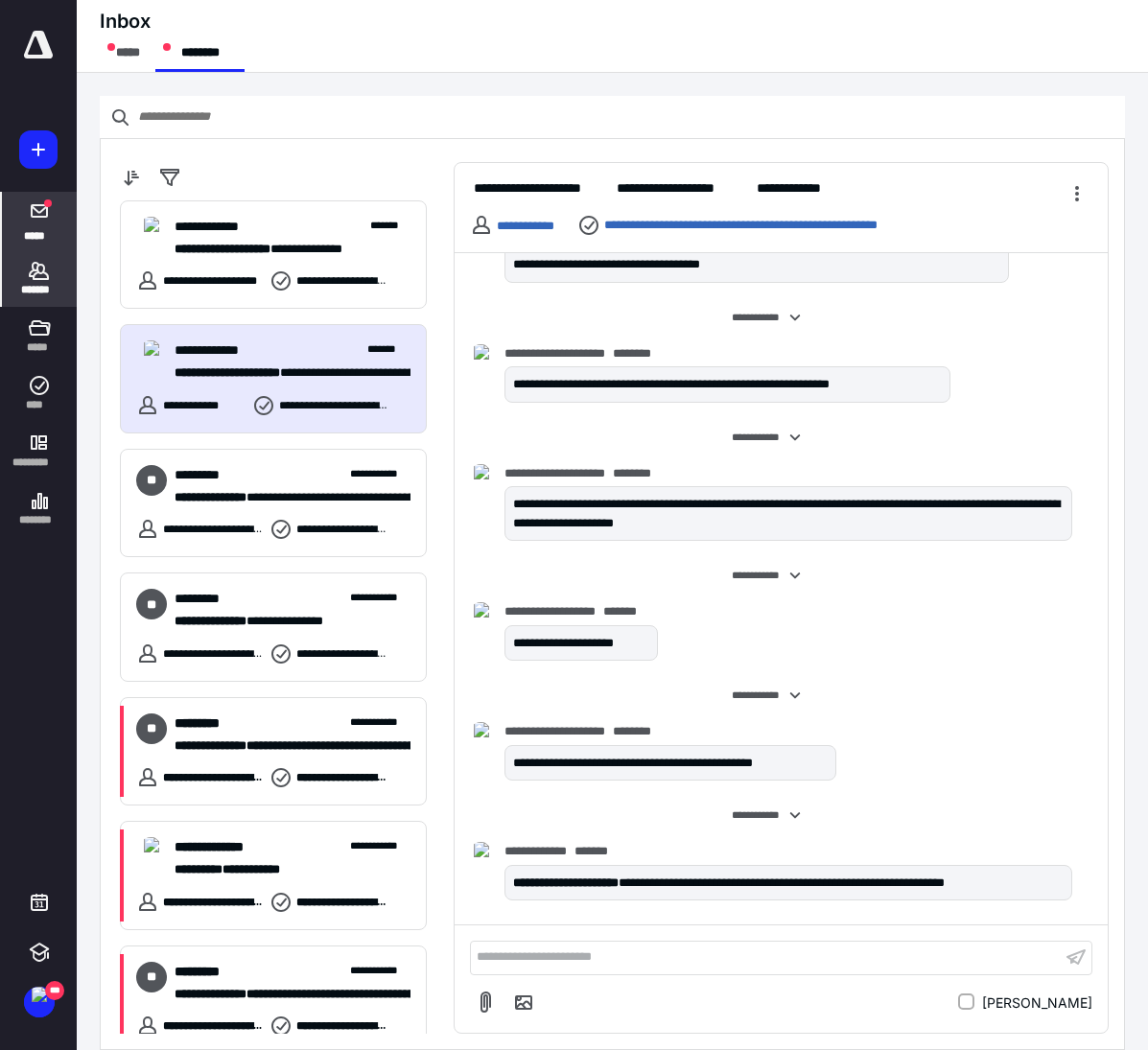 click 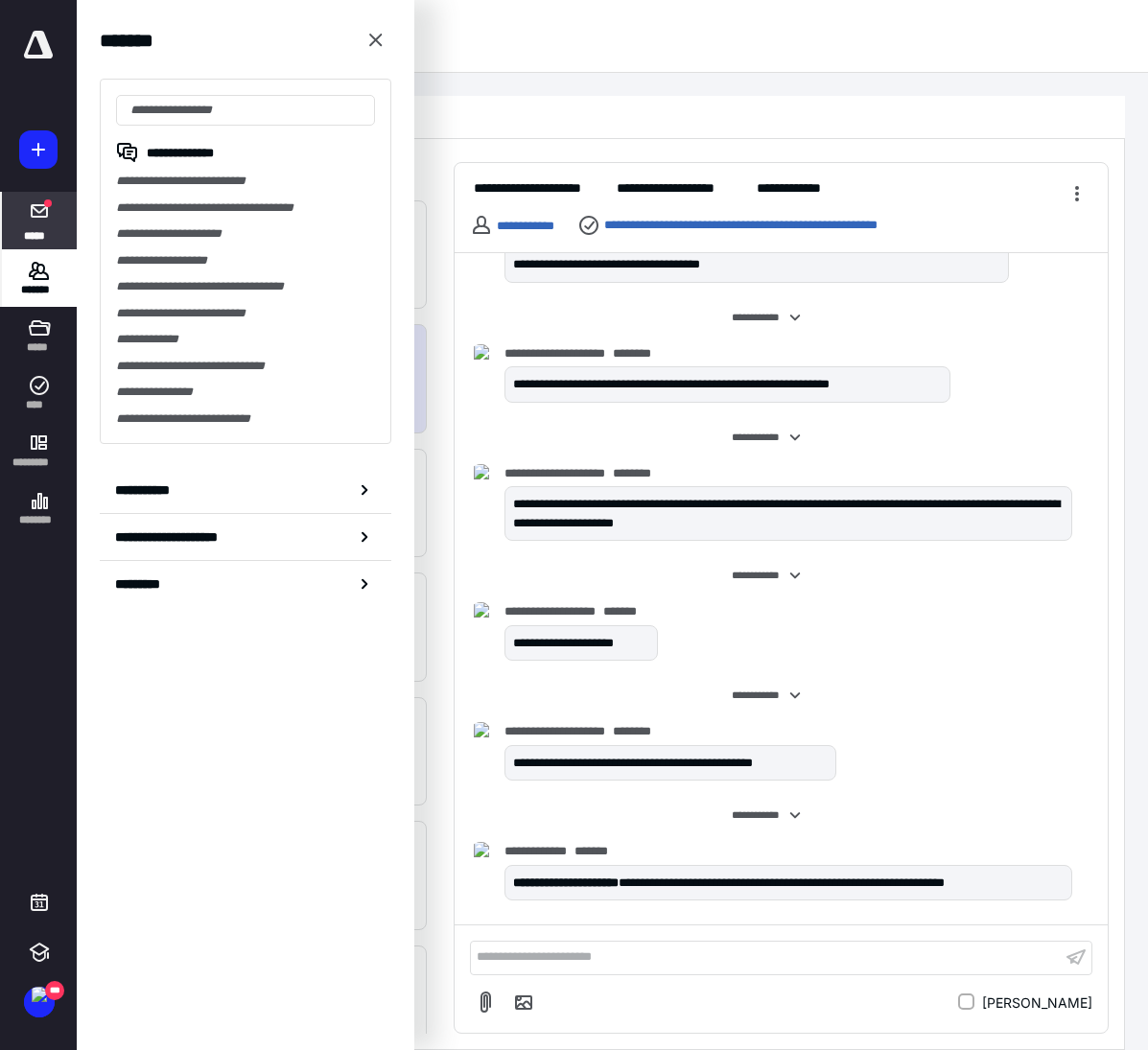click 